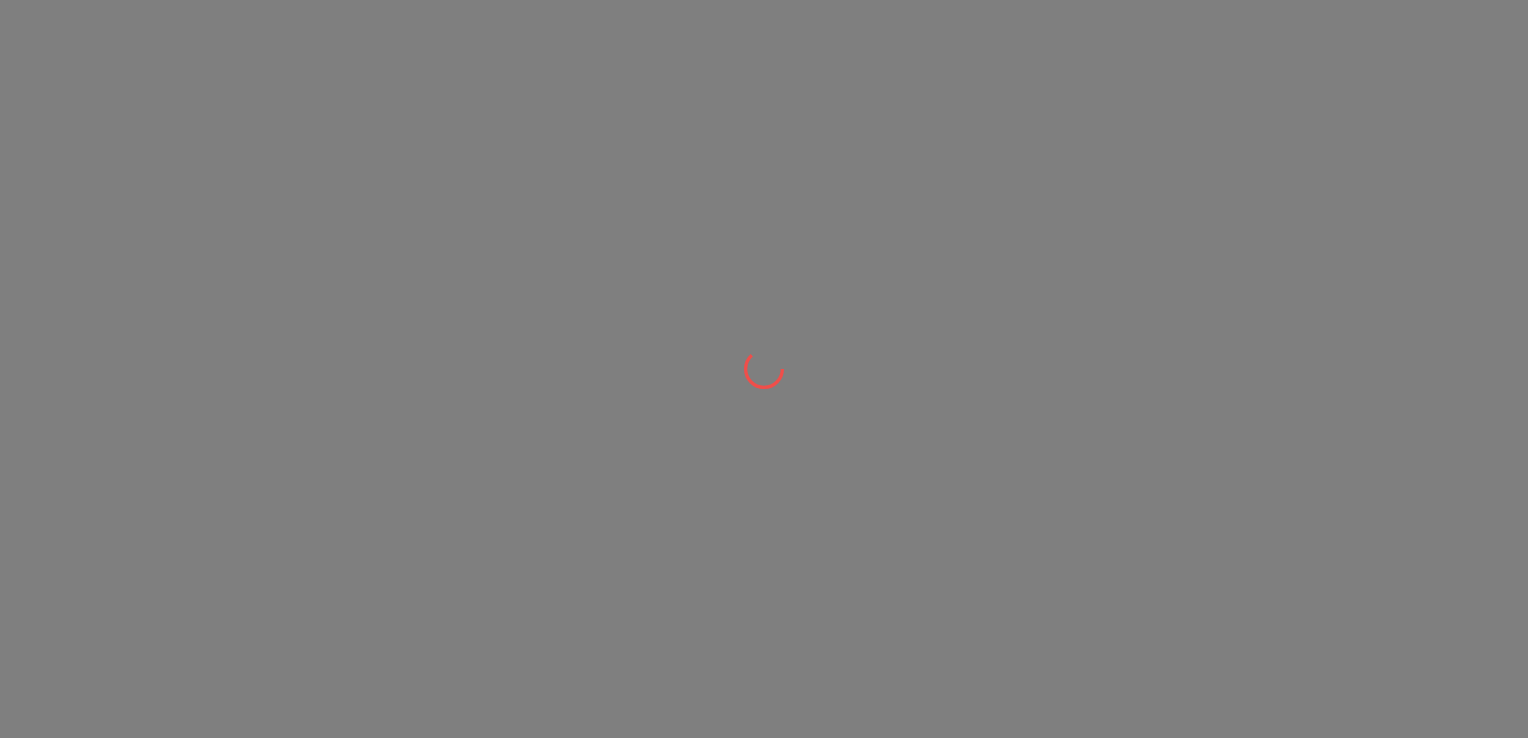 scroll, scrollTop: 0, scrollLeft: 0, axis: both 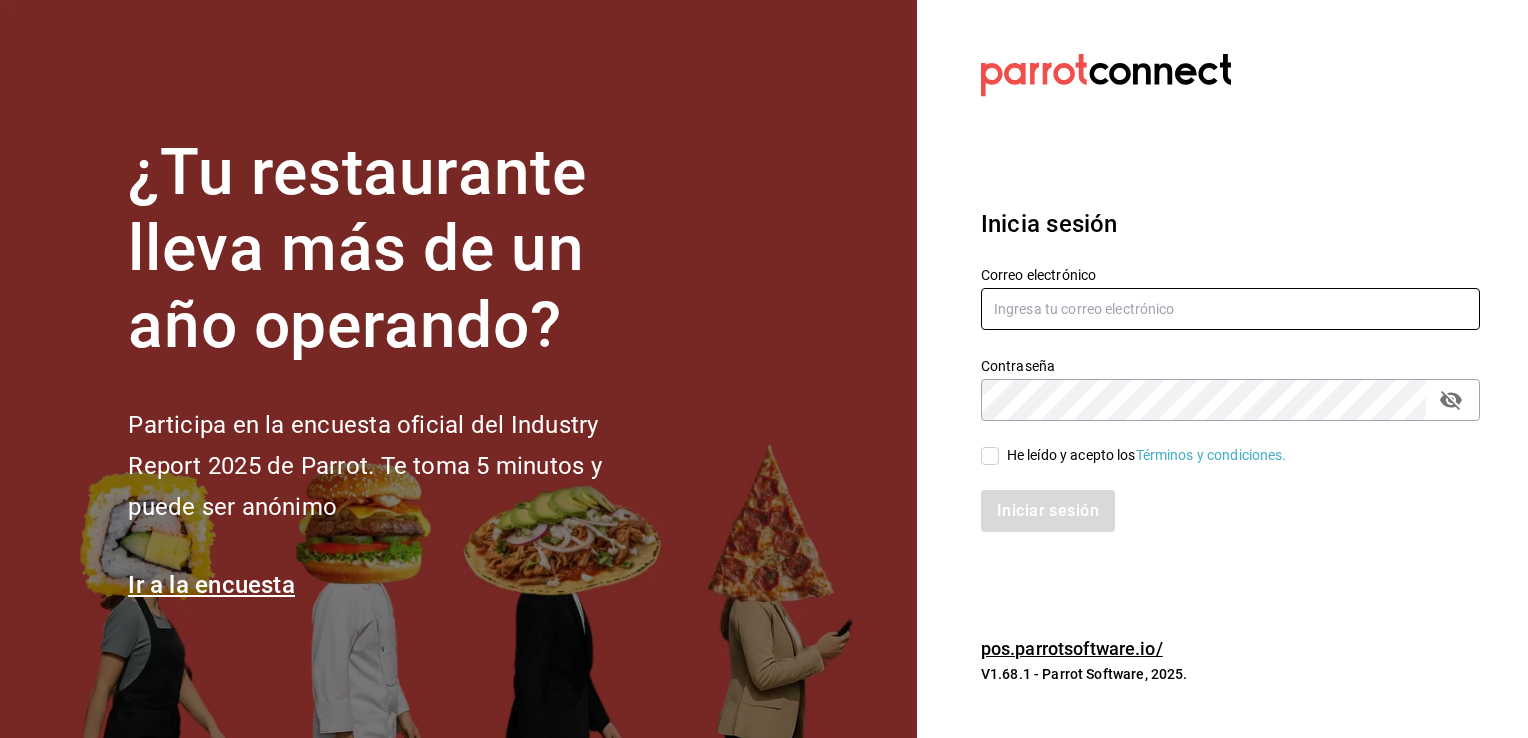 click at bounding box center [1230, 309] 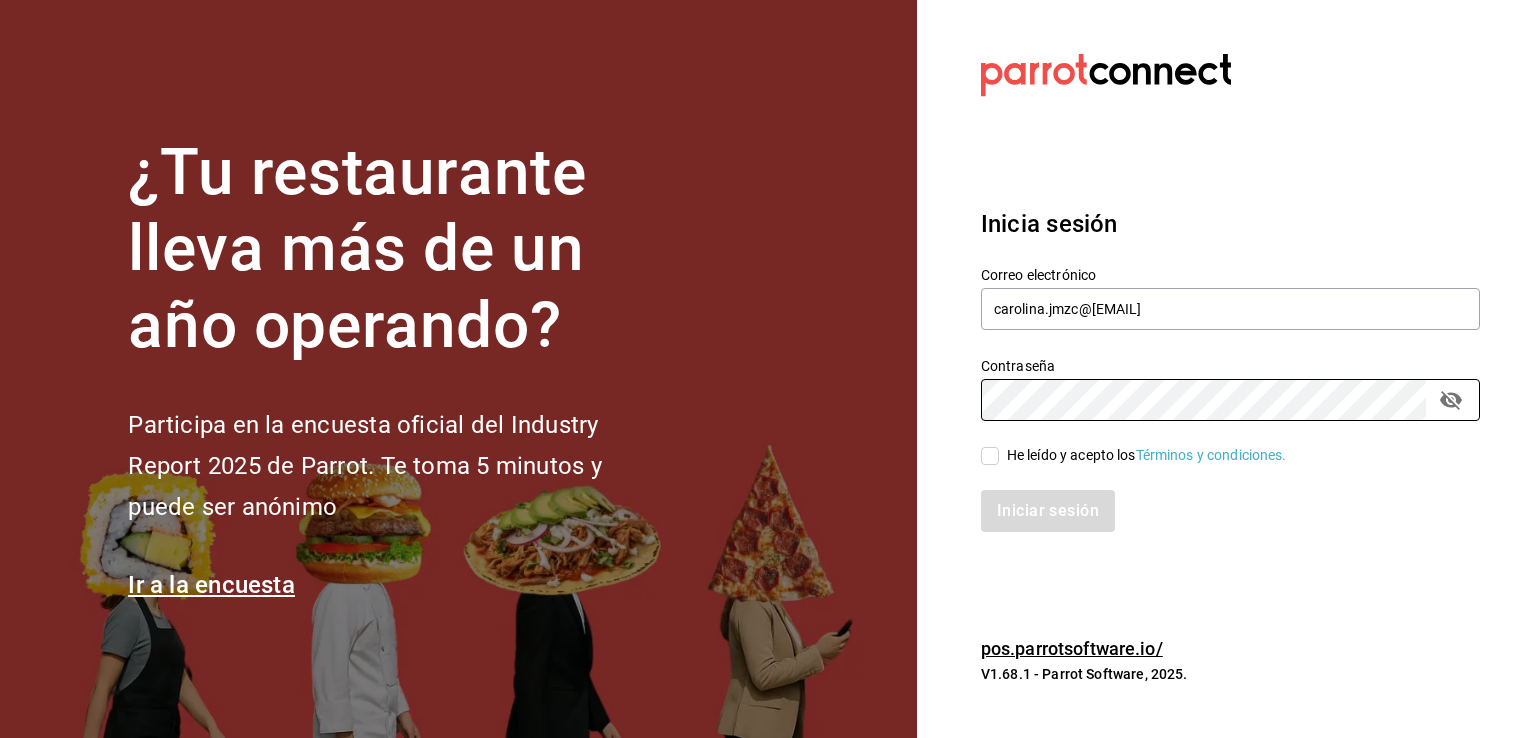 click on "He leído y acepto los  Términos y condiciones." at bounding box center (990, 456) 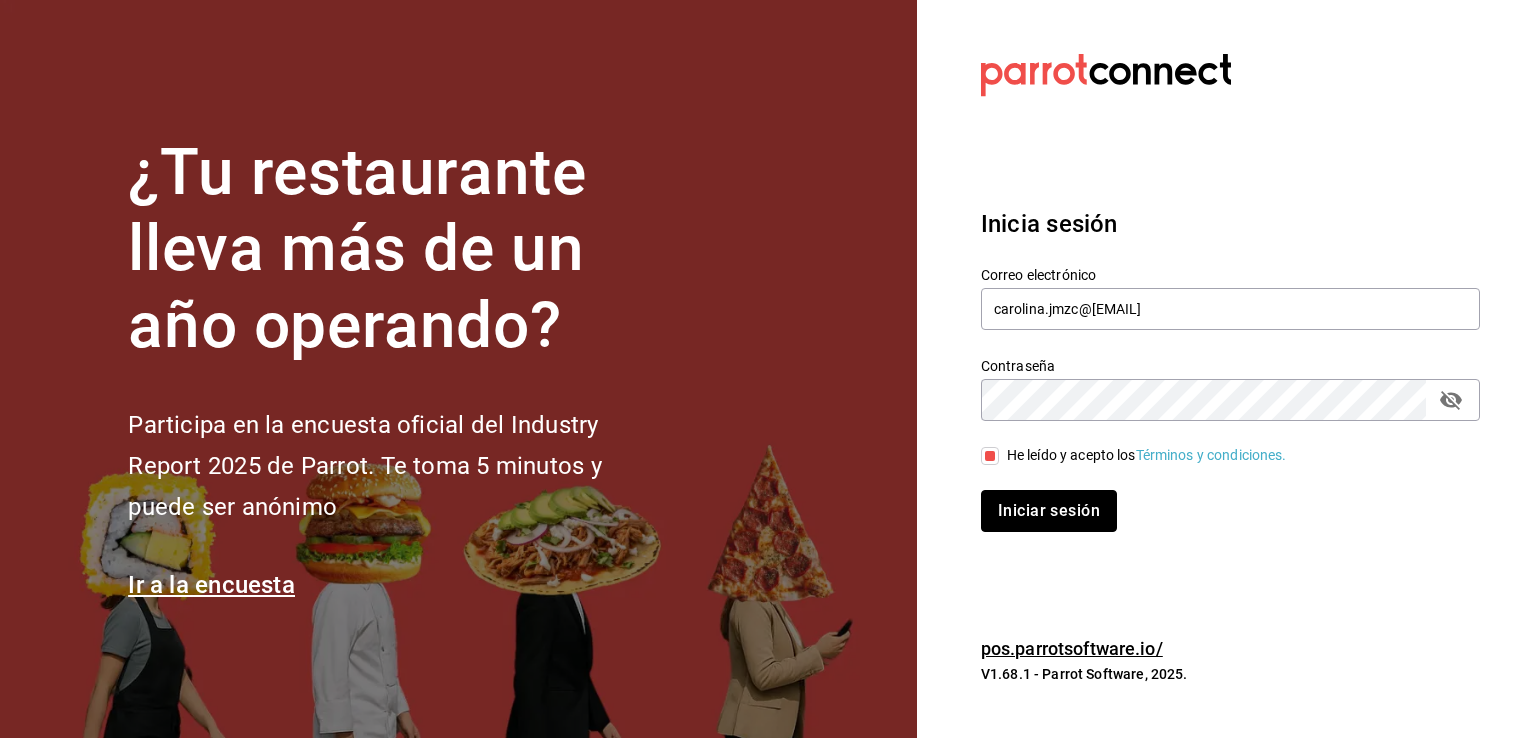 click on "Iniciar sesión" at bounding box center [1049, 511] 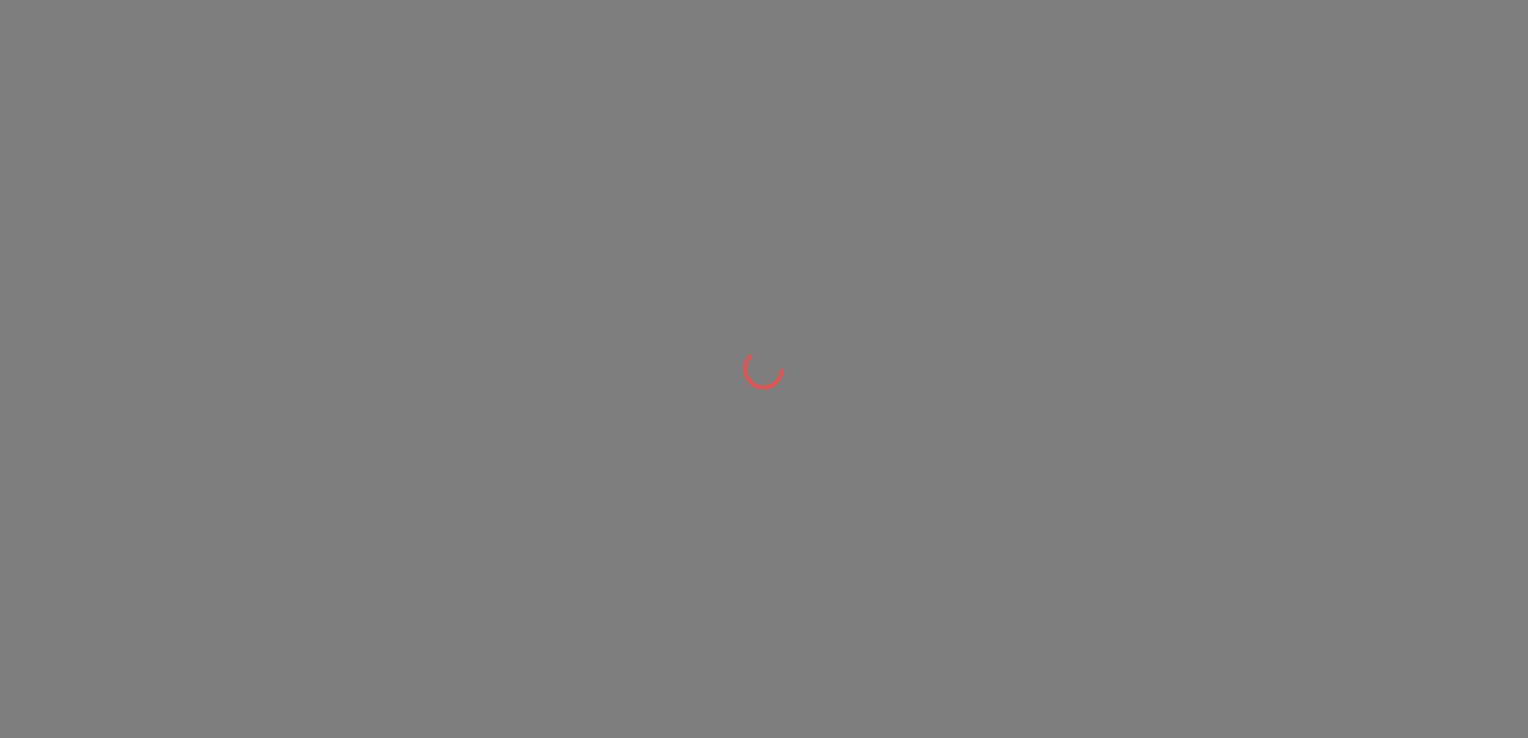 scroll, scrollTop: 0, scrollLeft: 0, axis: both 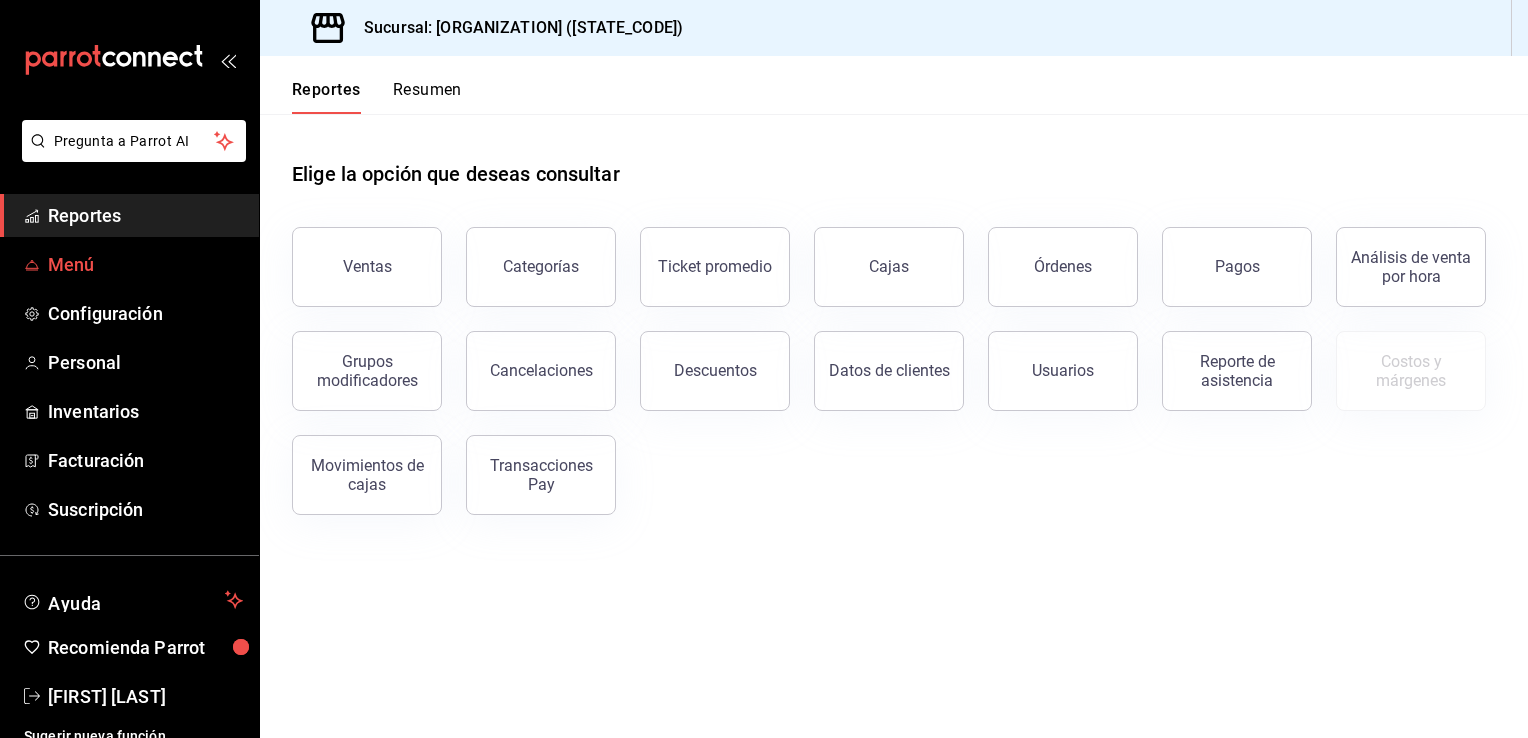 click on "Menú" at bounding box center [145, 264] 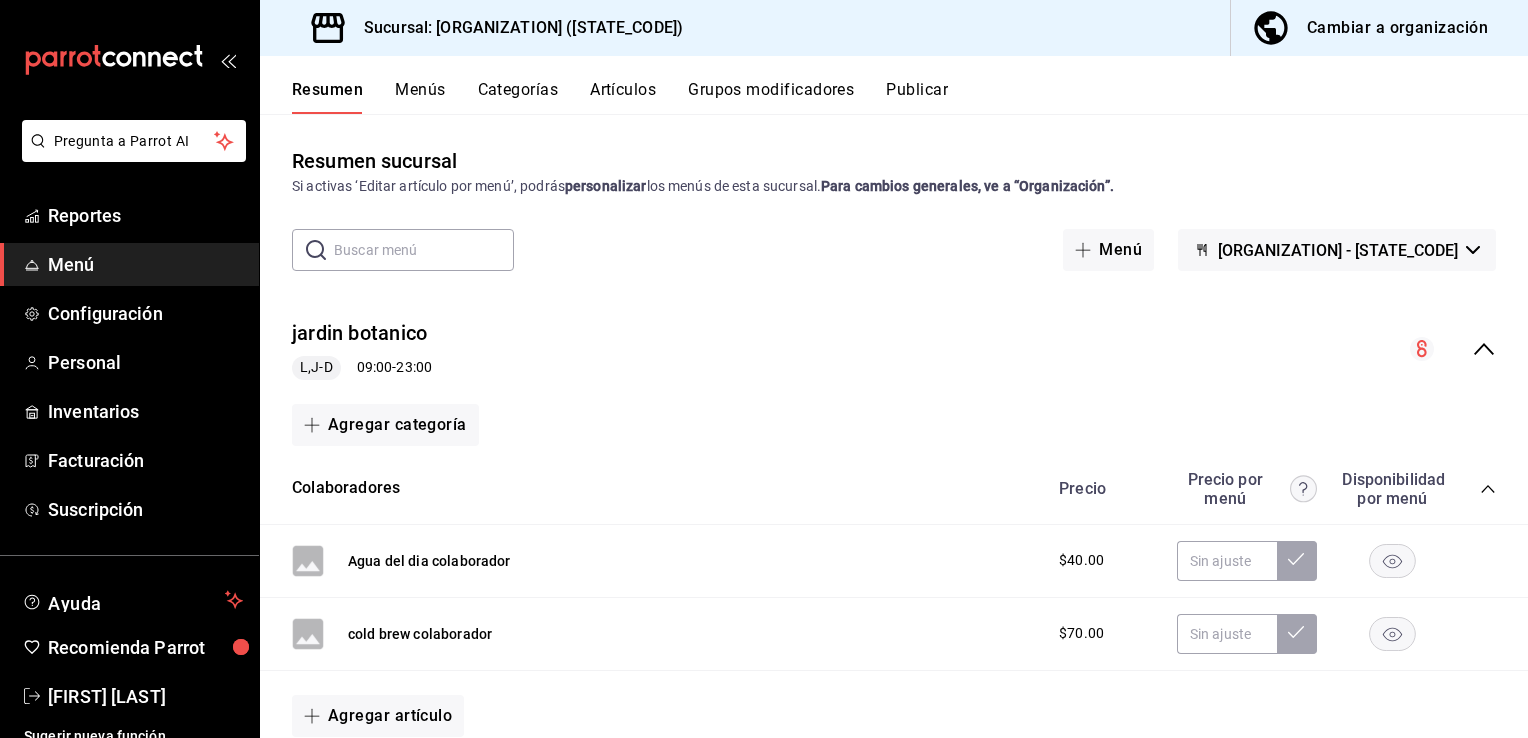 click on "Cambiar a organización" at bounding box center (1397, 28) 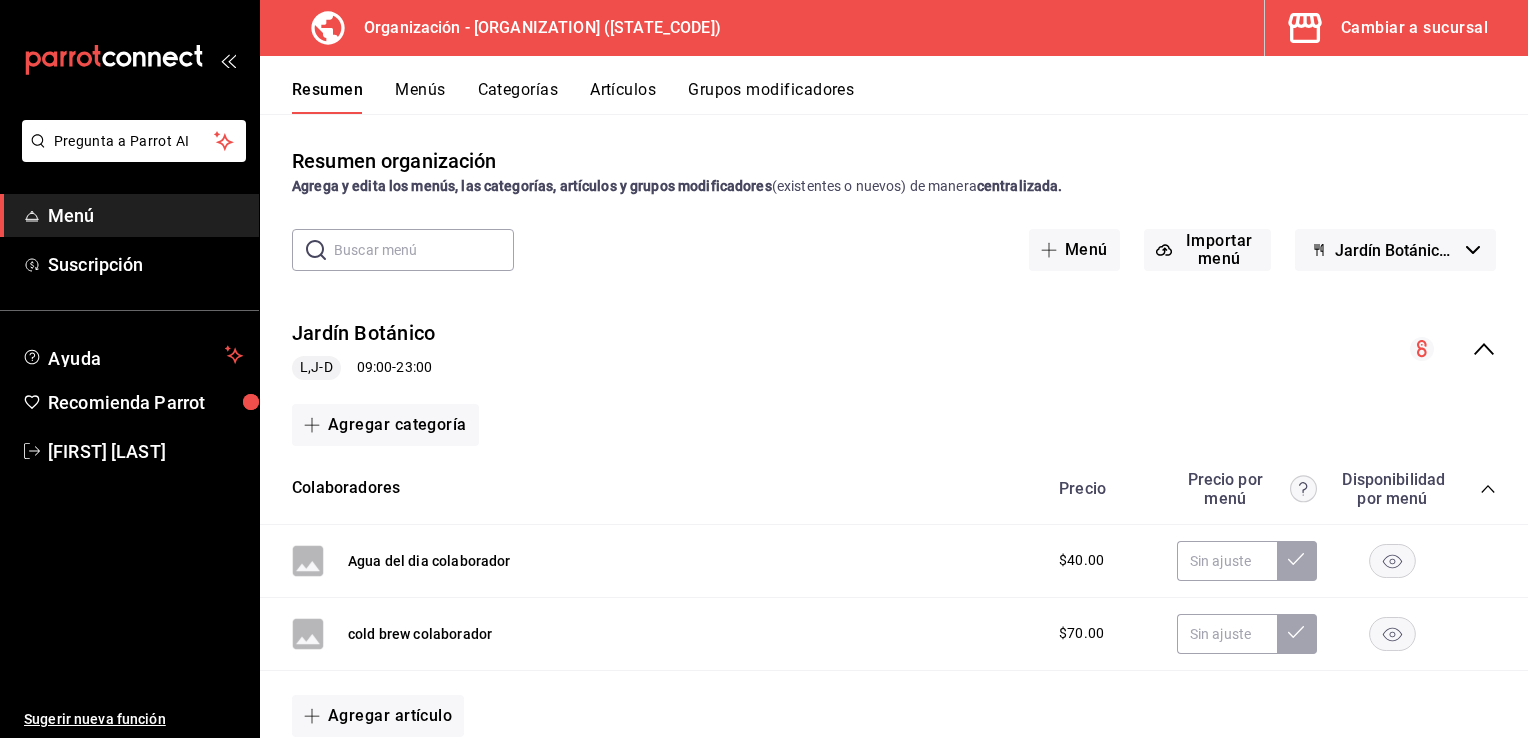 click on "Resumen Menús Categorías Artículos Grupos modificadores" at bounding box center (910, 97) 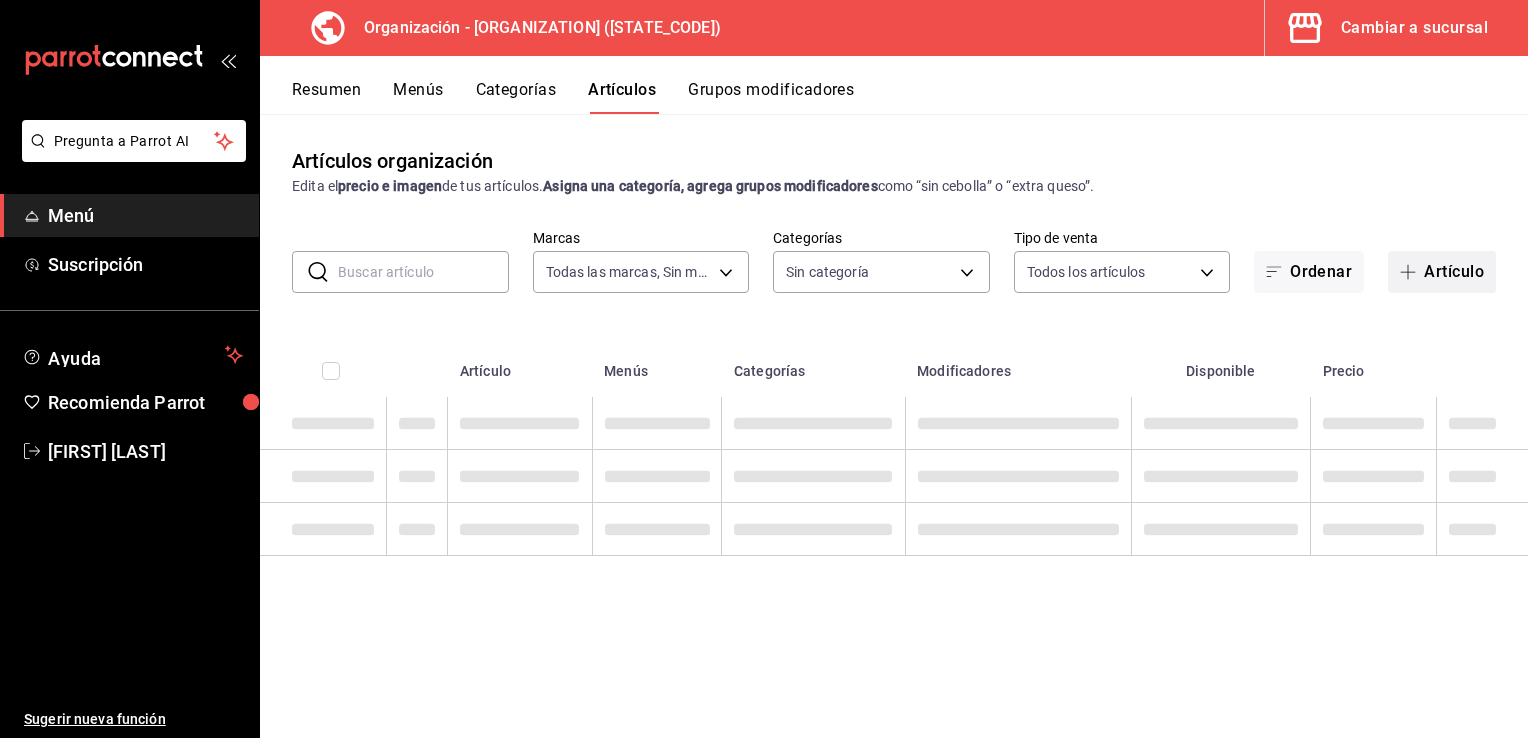 type on "6d1b2986-5c25-4092-89b6-089a59526a2d" 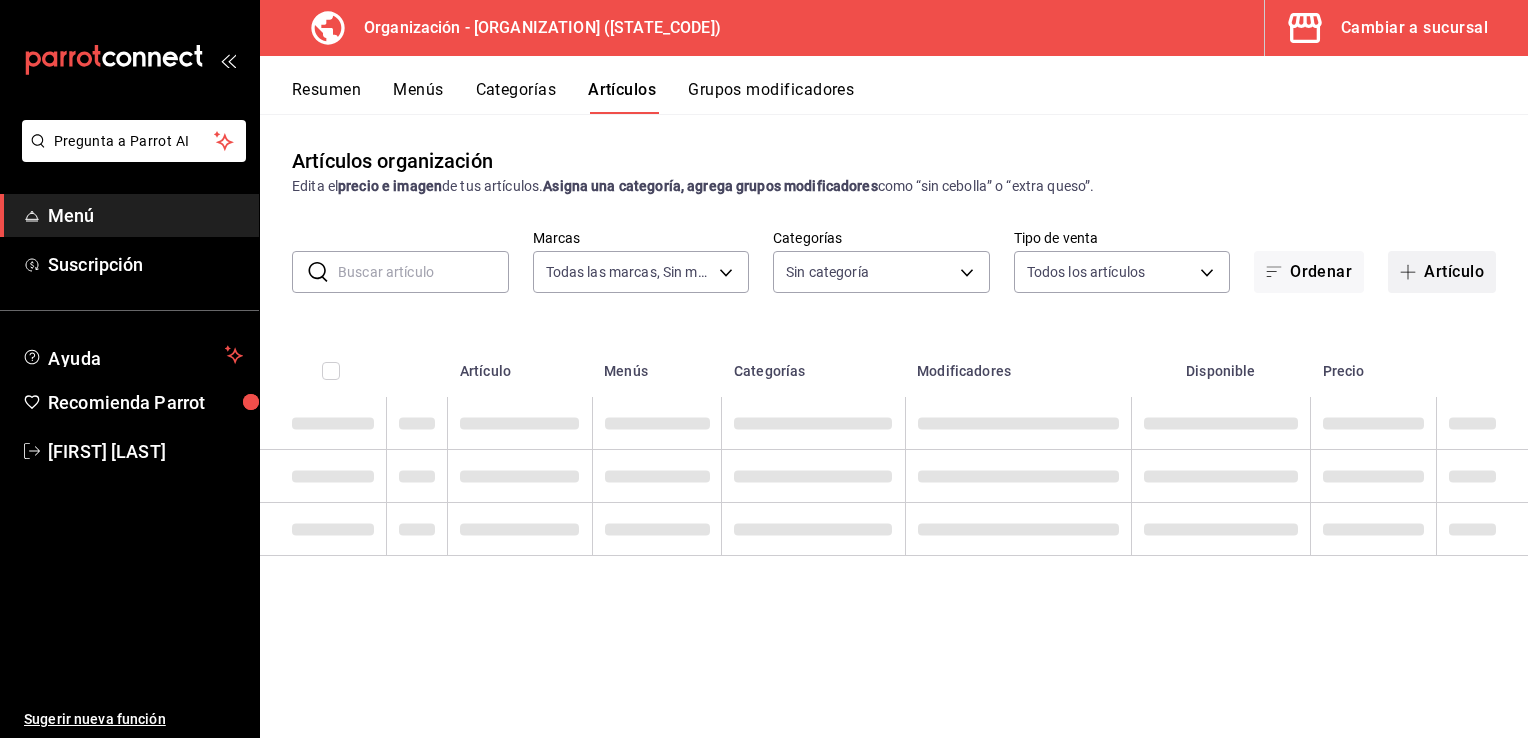 click on "Artículo" at bounding box center (1442, 272) 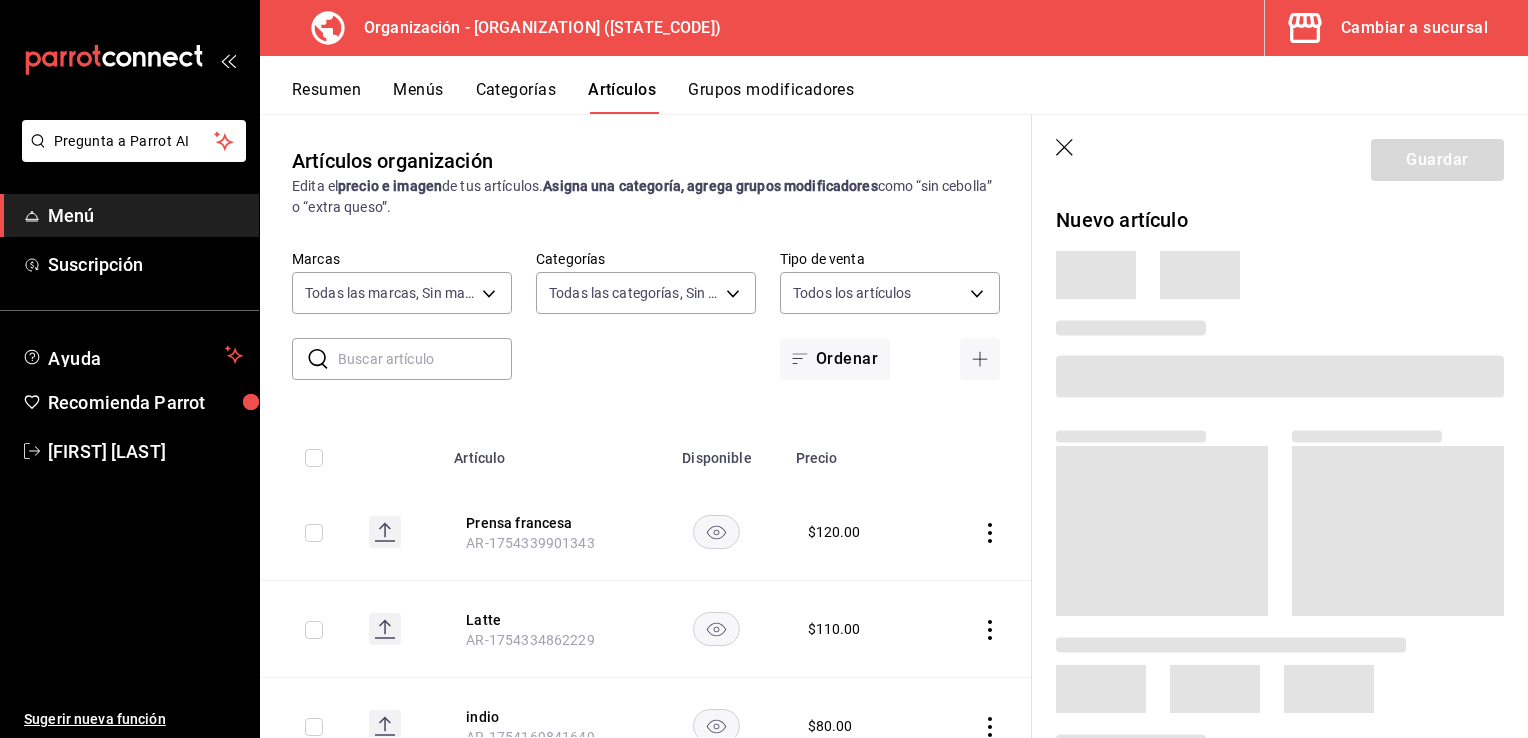 type on "8321d78d-ca8a-4614-a04c-f53c811f7722,4b96edc6-7cc0-4c56-ac22-35b78c4b3f72,ff85eed6-d293-454b-a340-18350fcb5814,81202f79-9a6a-48f5-8b3f-1197fdbf0831,1ec5f97e-1d8b-4955-98c6-7dbad51d9fdf,d7a02e5c-f3aa-4e9c-b9fa-b10aed08e128,4a391e38-956b-4815-aa75-11ec60c0291b,834553b7-3bda-4d60-9308-4b9135729510,b65c9108-7970-4638-b22e-992413254fc4,252e9cad-3425-45f7-8015-a0f504718dfa,08d99d81-1d91-4810-add1-03051acecfeb,30a36249-a5eb-4bdd-8c1e-77818ead6598,b11f9255-2d03-40dc-bcc5-91946e960918,b438e21f-85fe-4107-a3b2-b2777a973709,cd4b8e39-2a29-4ba7-8a81-0d9039c4e32a" 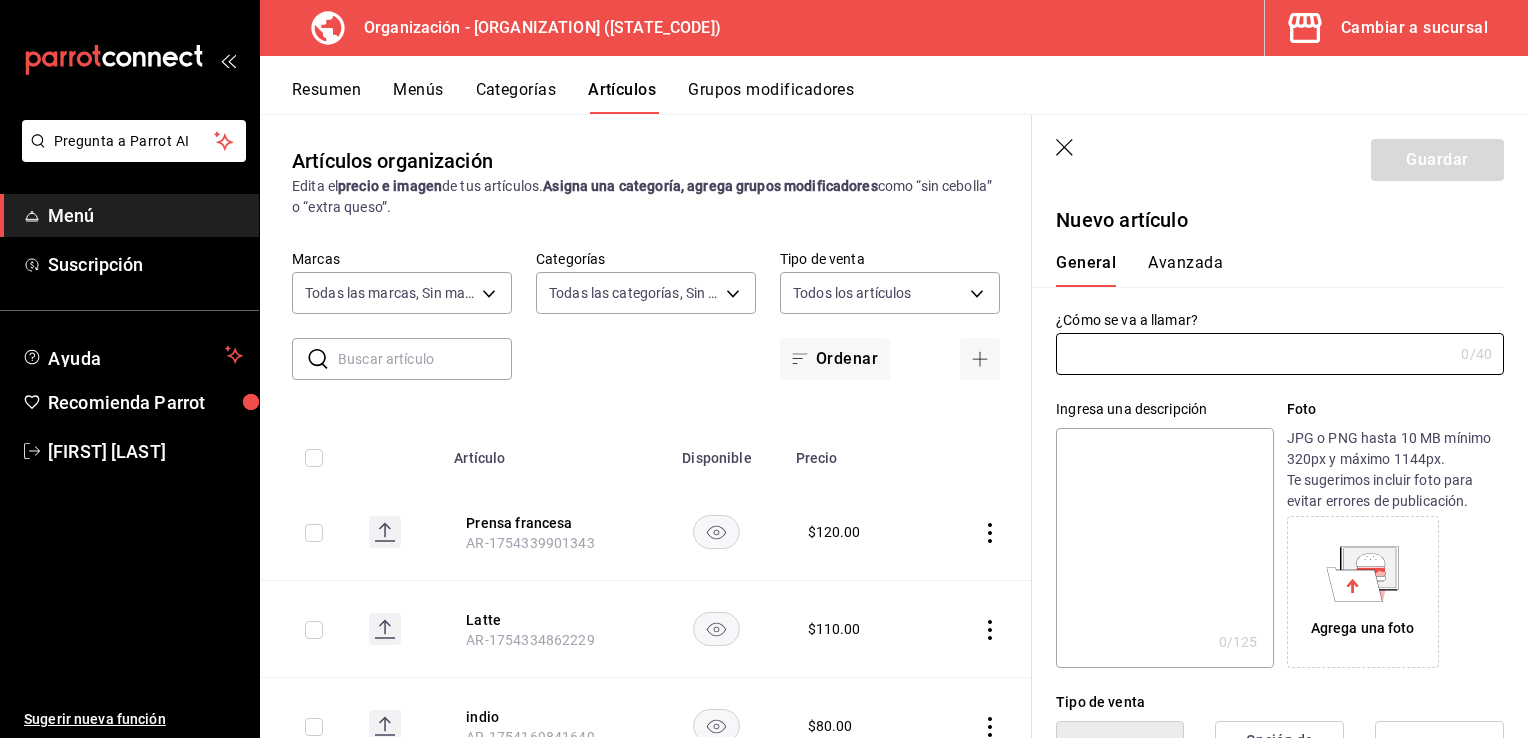 type on "AR-1754599773766" 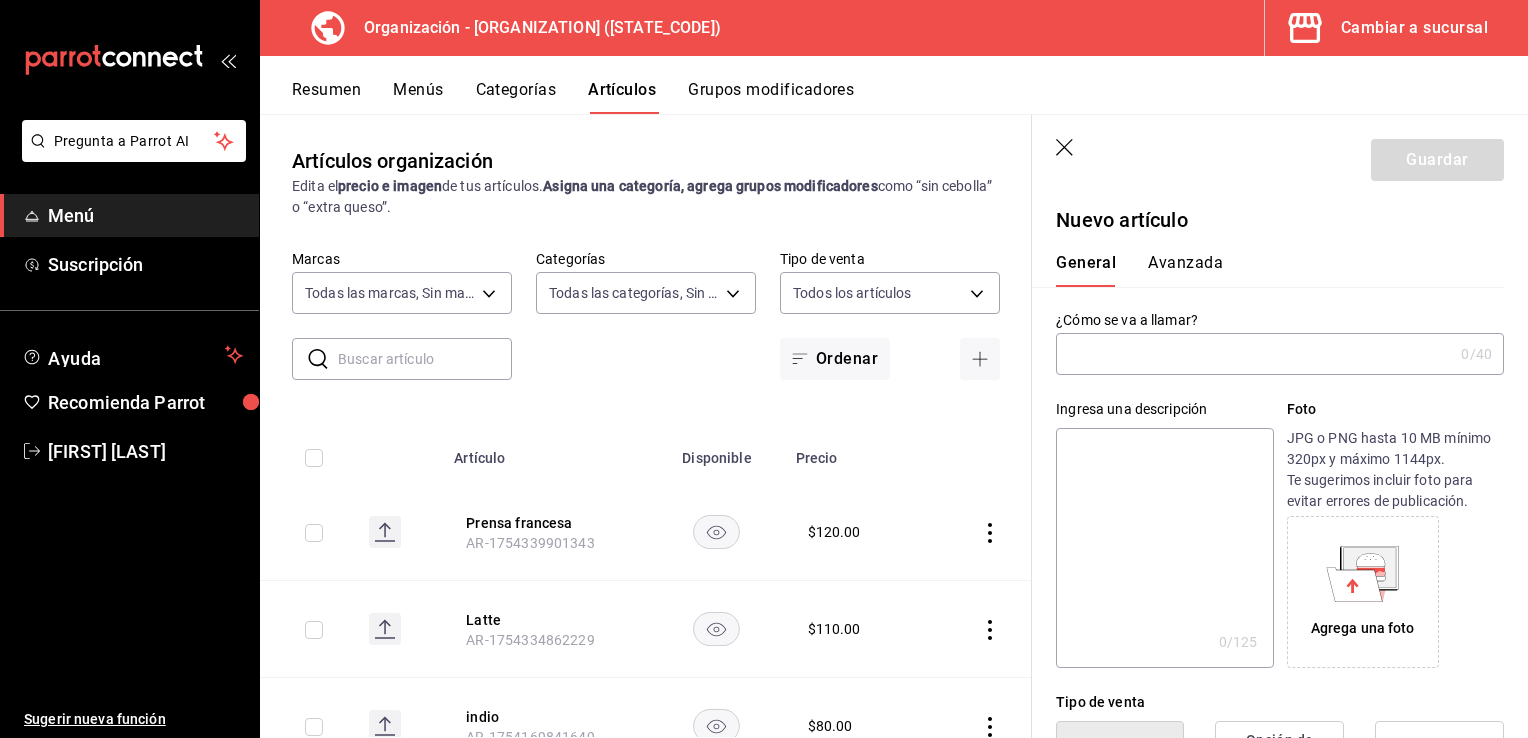 drag, startPoint x: 1083, startPoint y: 361, endPoint x: 1084, endPoint y: 347, distance: 14.035668 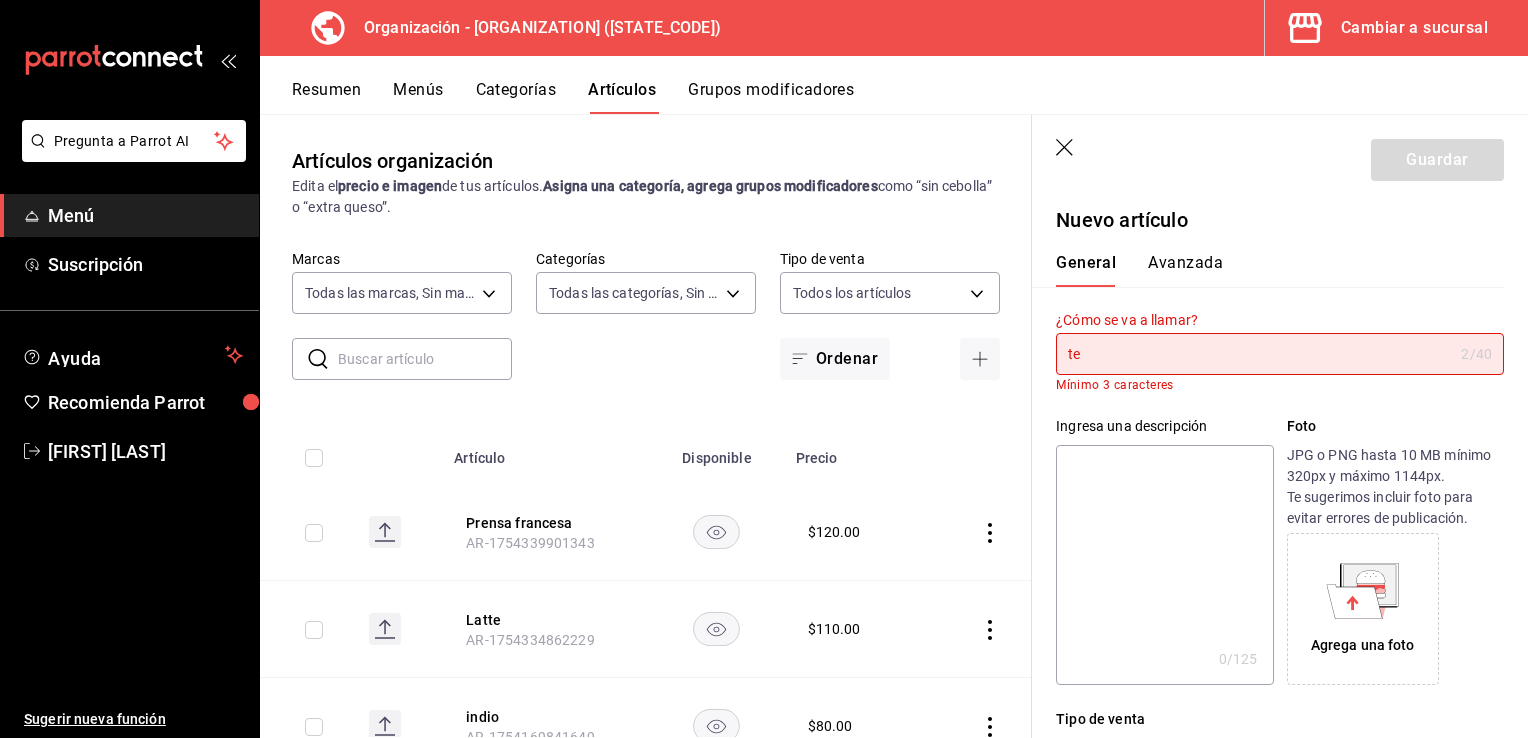 type on "t" 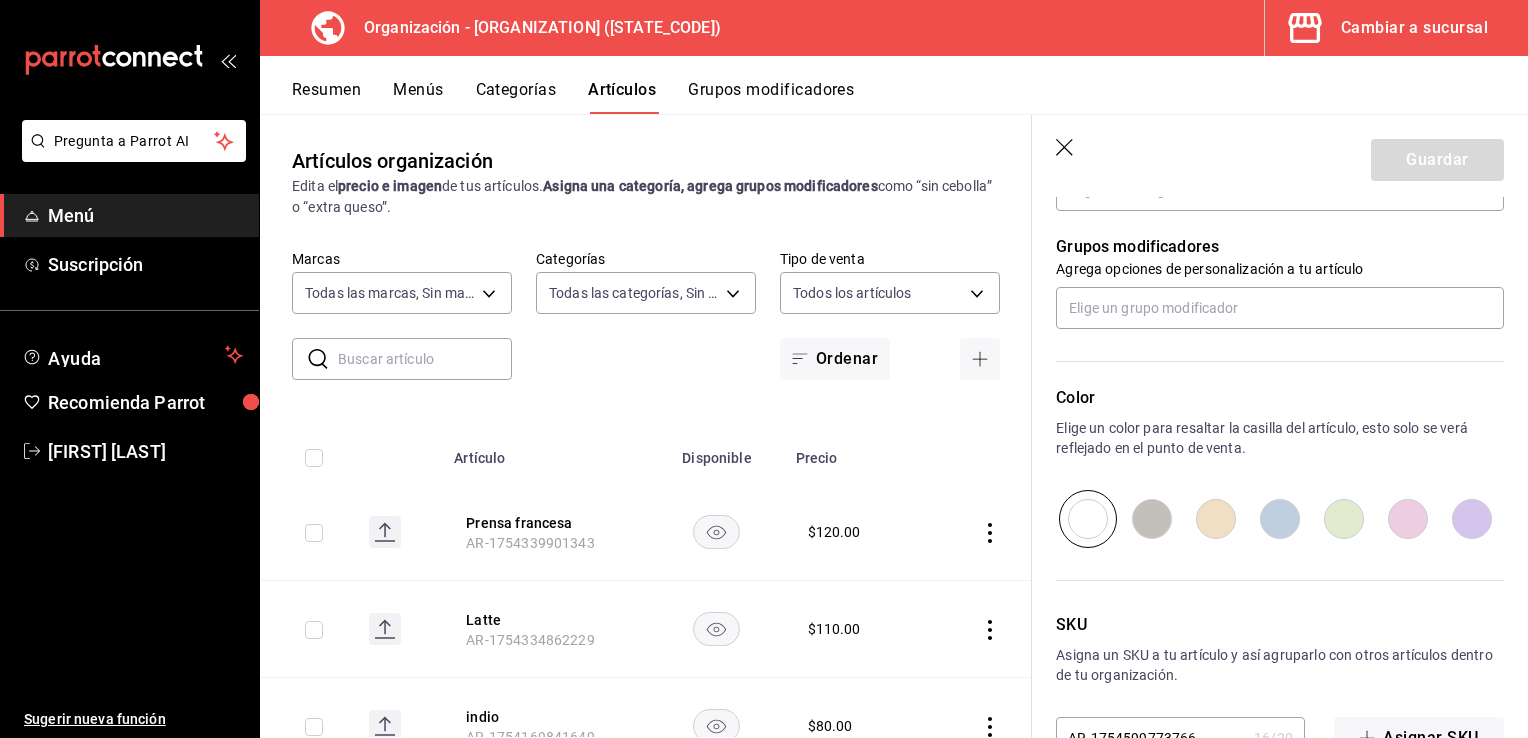 scroll, scrollTop: 500, scrollLeft: 0, axis: vertical 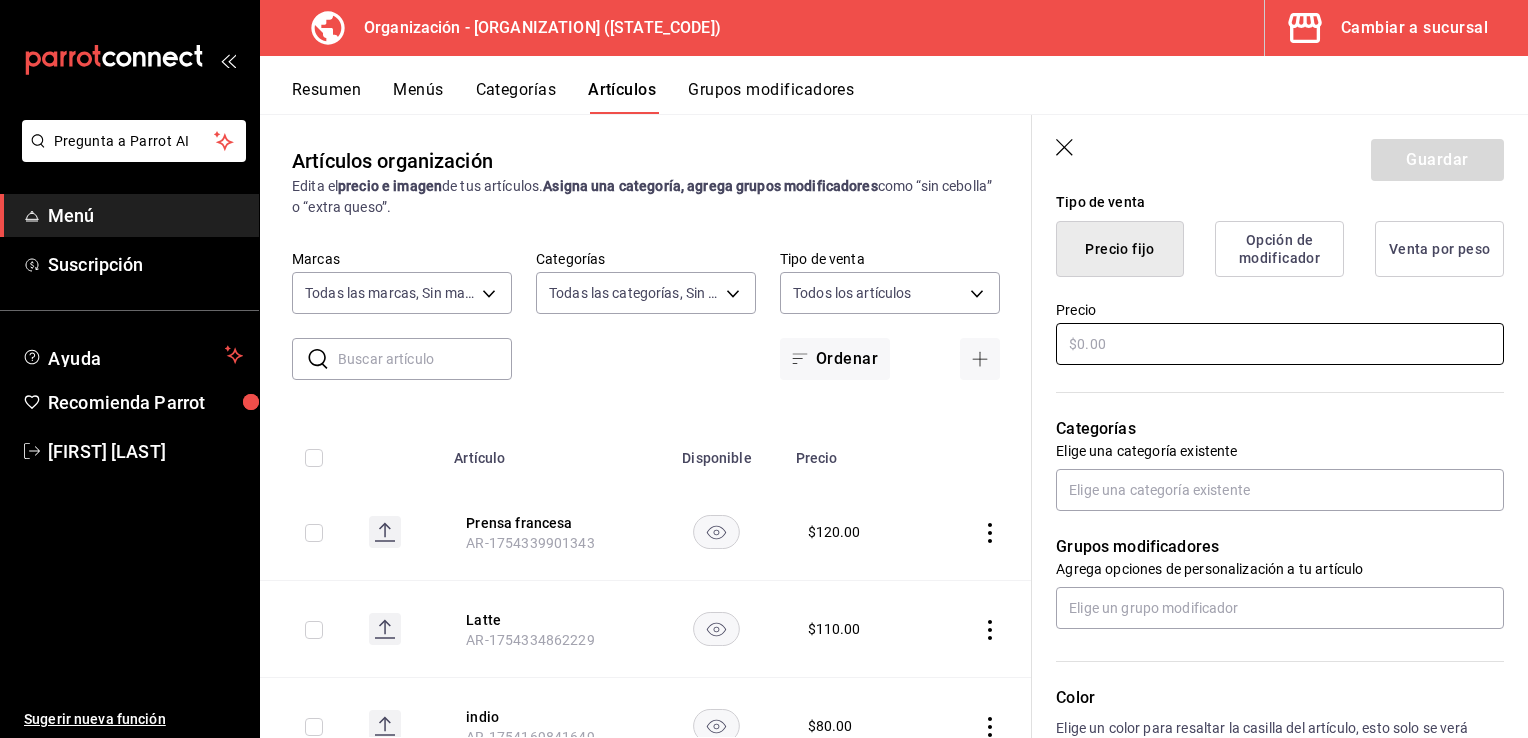 type on "Té helado" 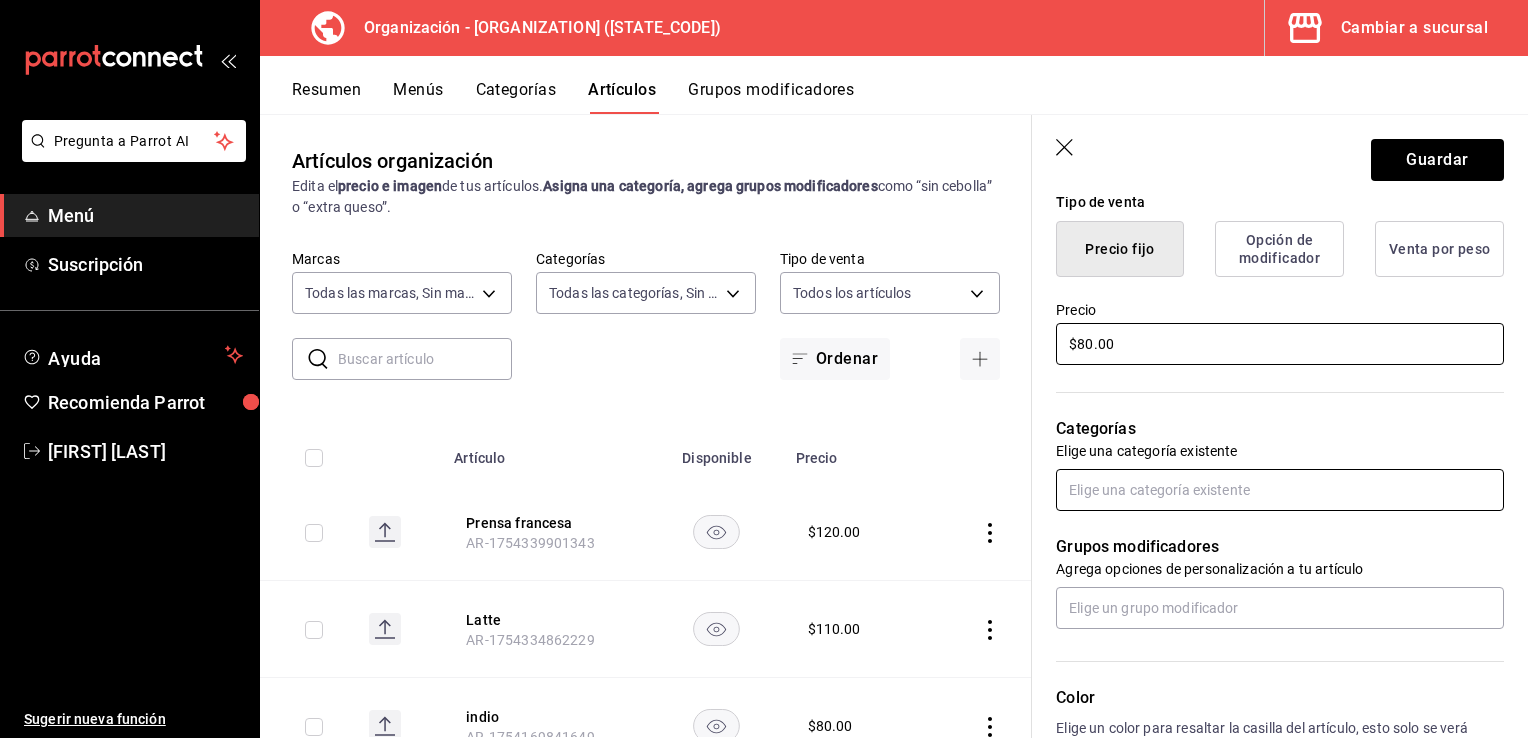 type on "$80.00" 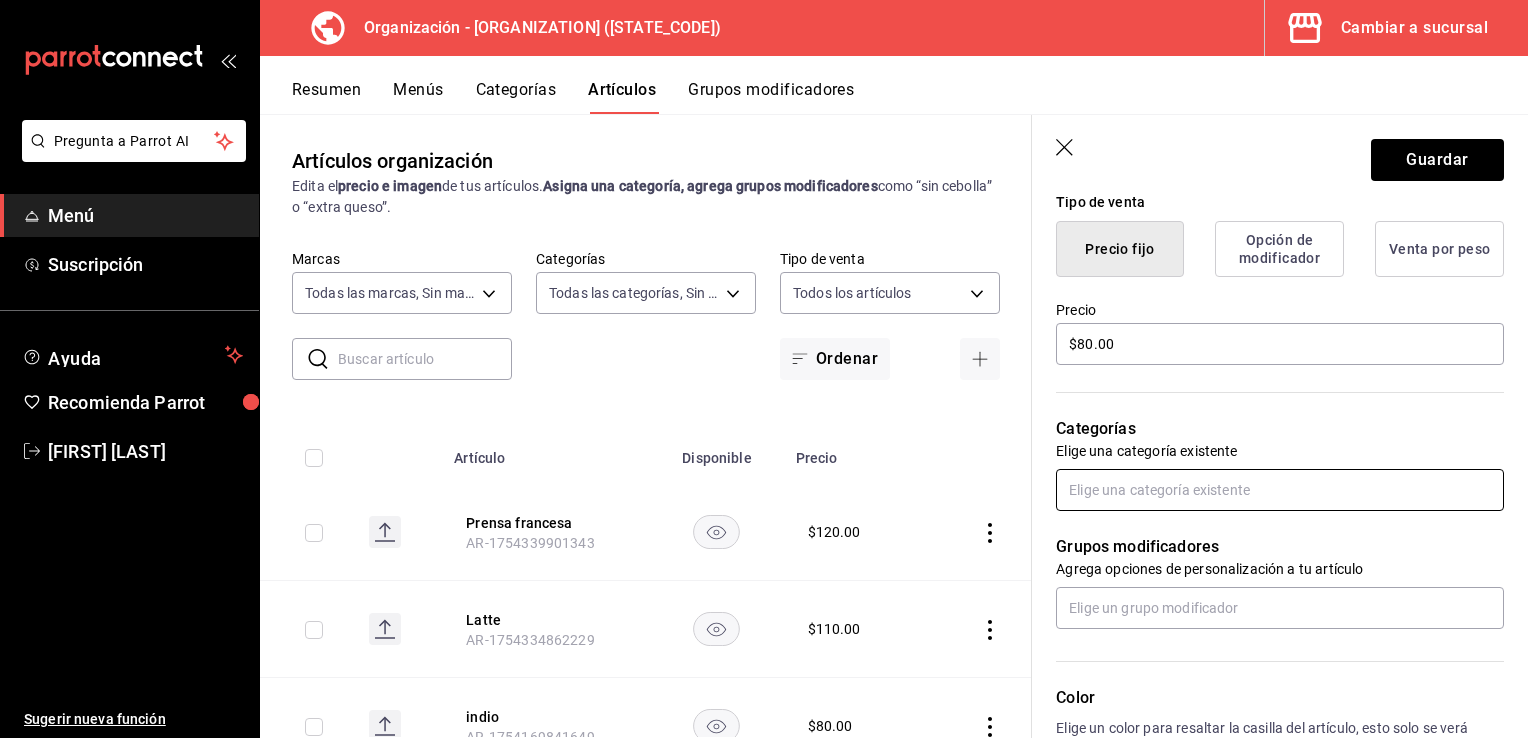click at bounding box center (1280, 490) 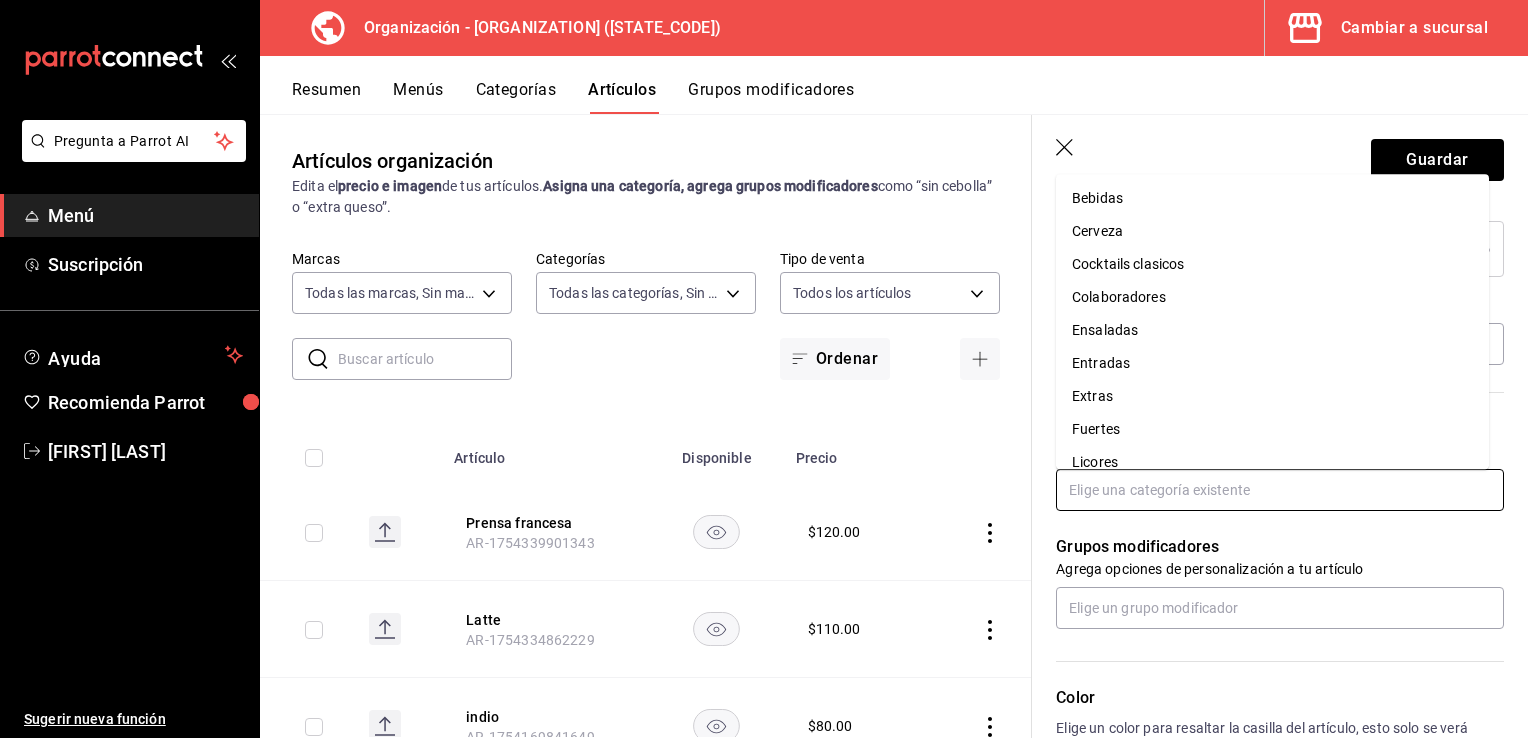 click on "Bebidas" at bounding box center (1272, 198) 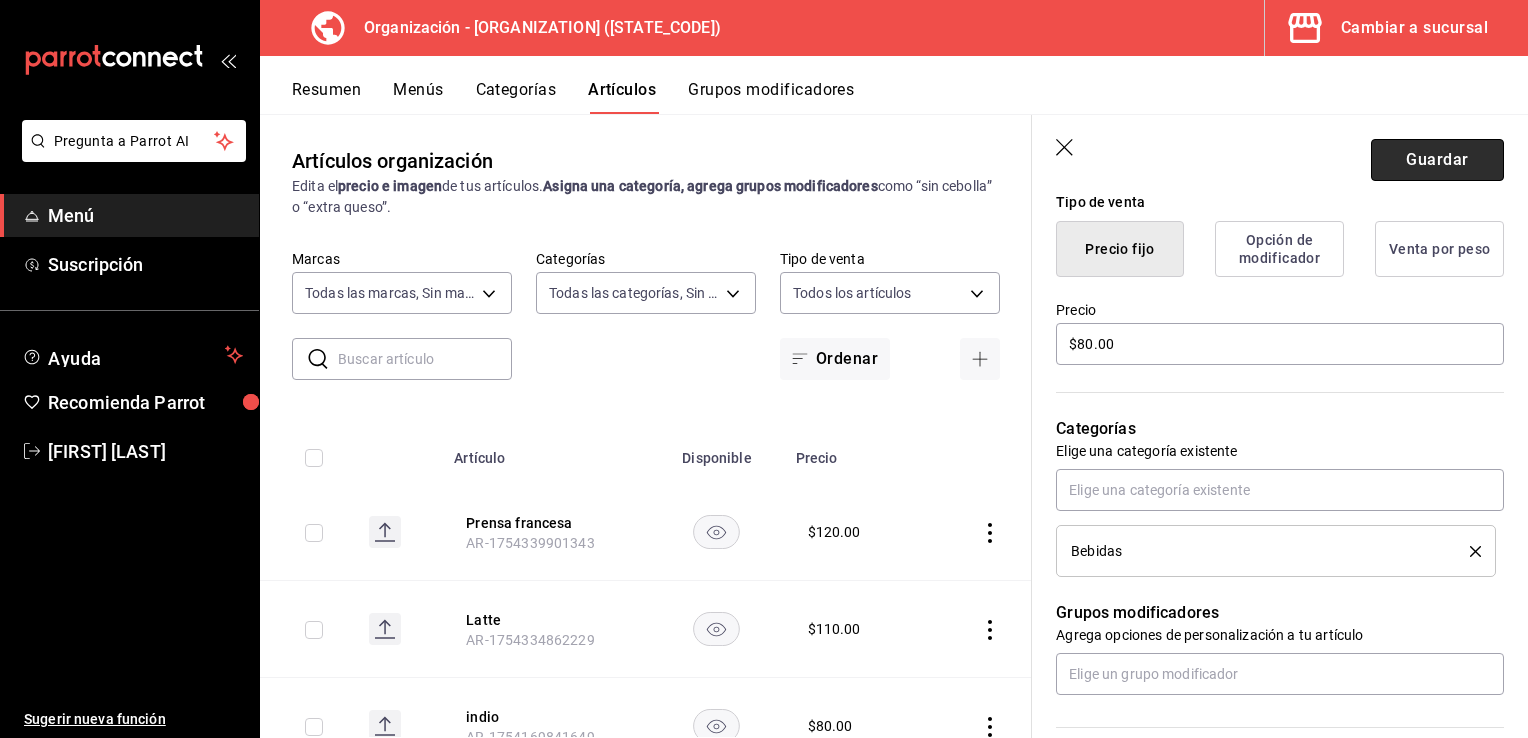 click on "Guardar" at bounding box center (1437, 160) 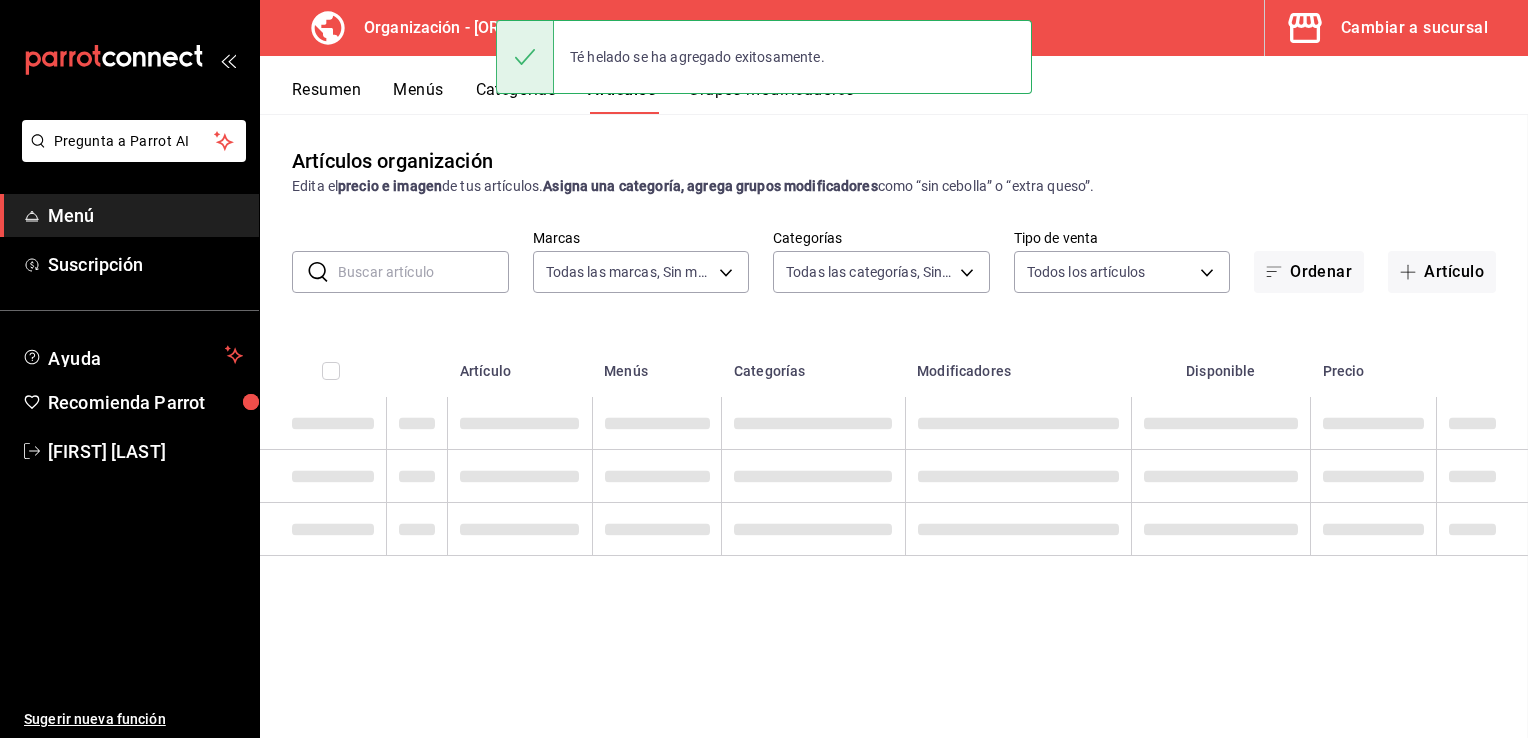scroll, scrollTop: 0, scrollLeft: 0, axis: both 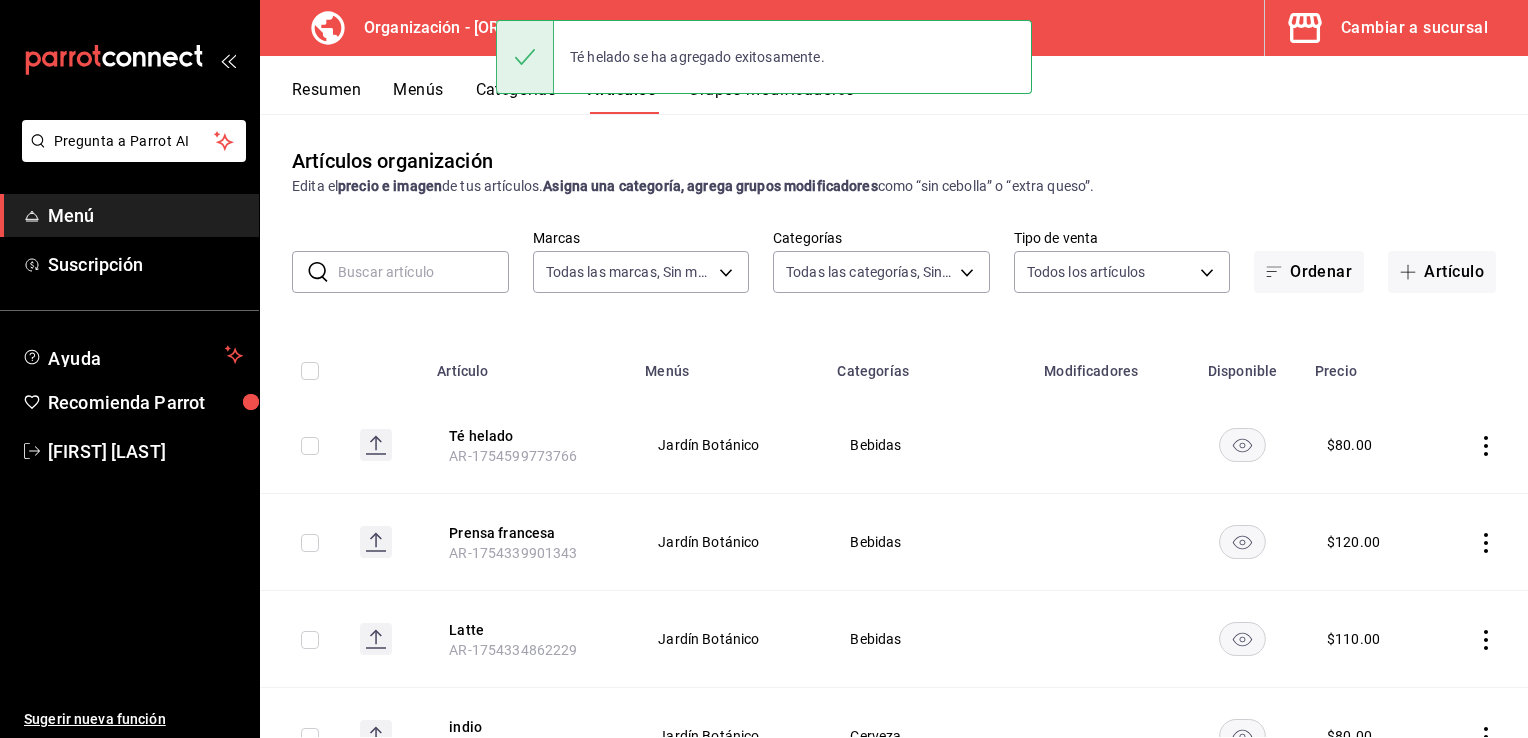 click on "Menús" at bounding box center [418, 97] 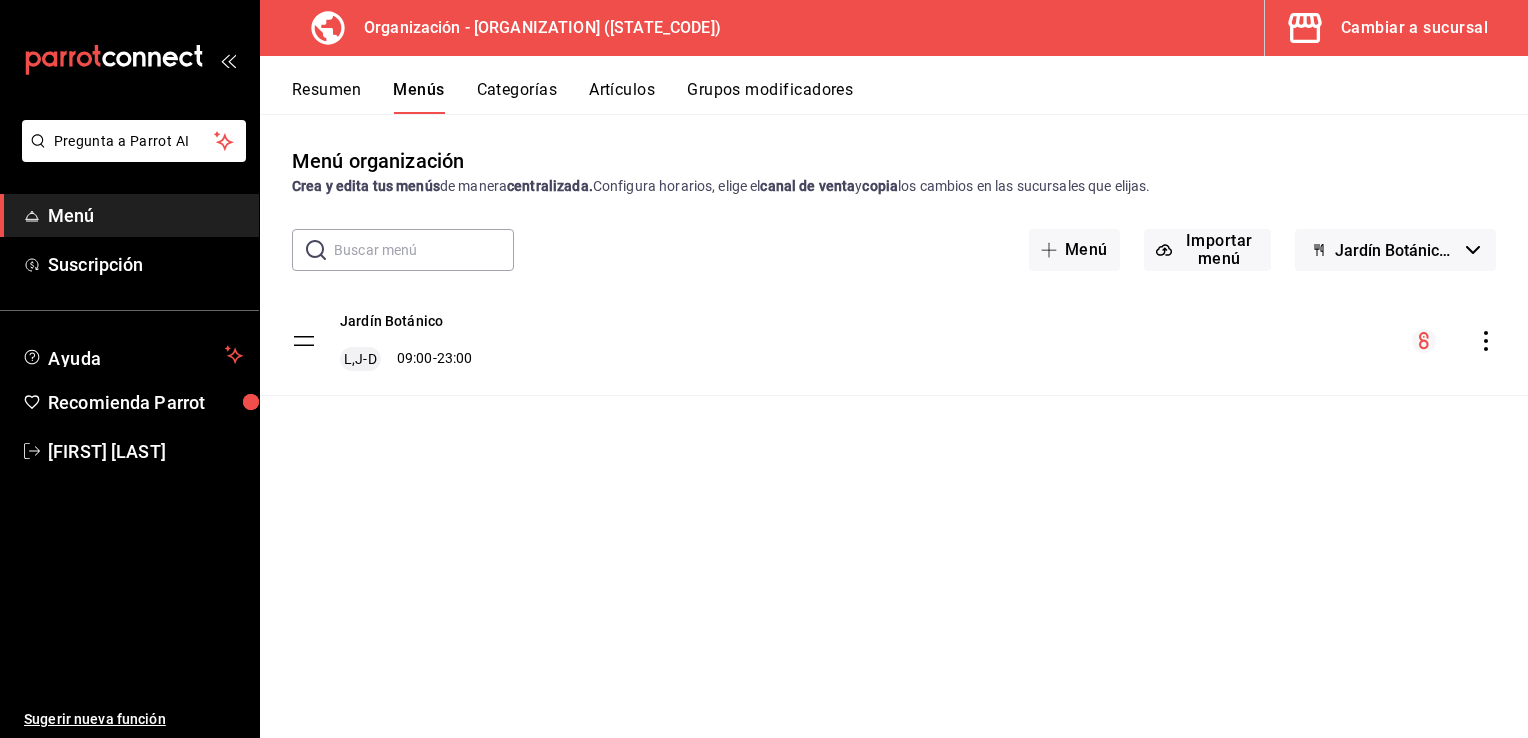 click 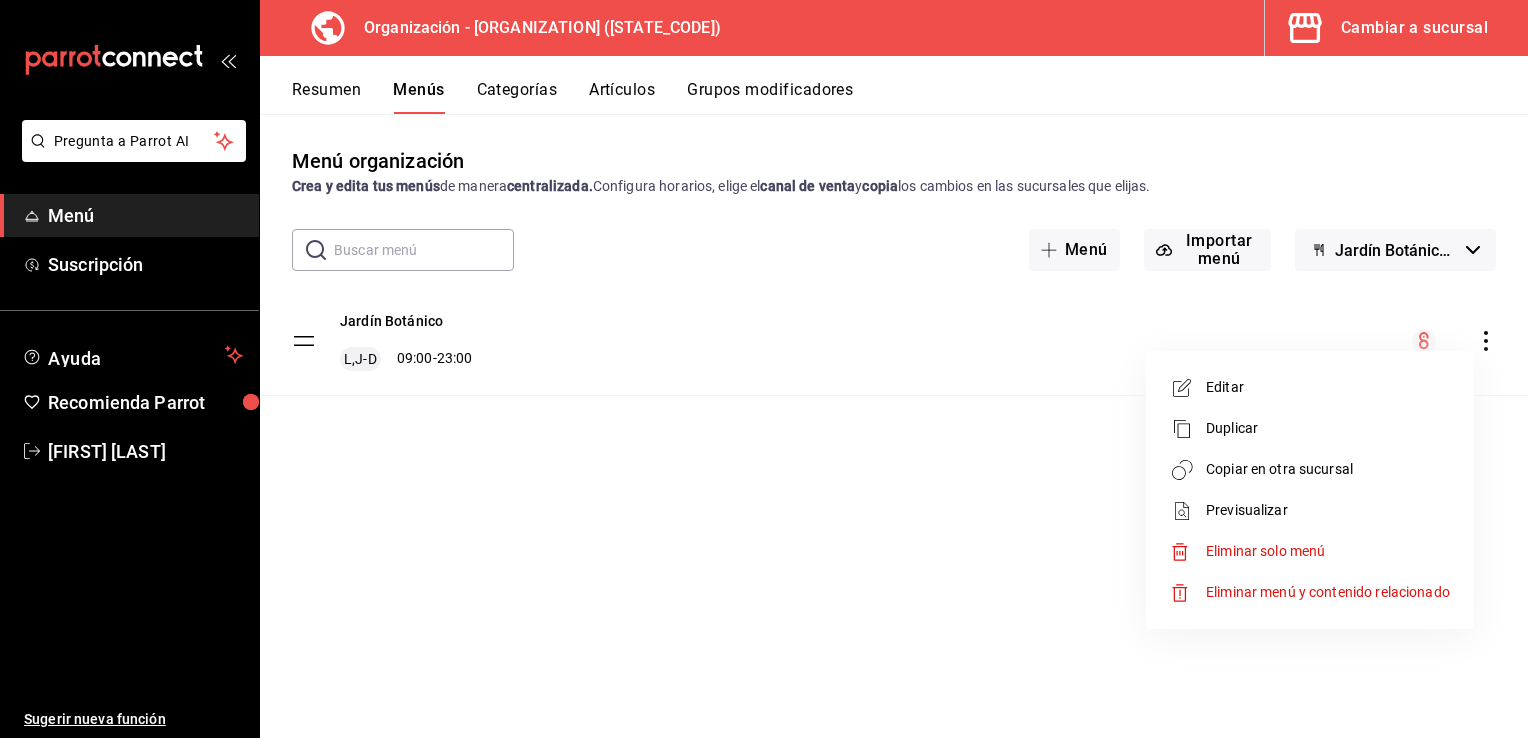 click on "Copiar en otra sucursal" at bounding box center [1328, 469] 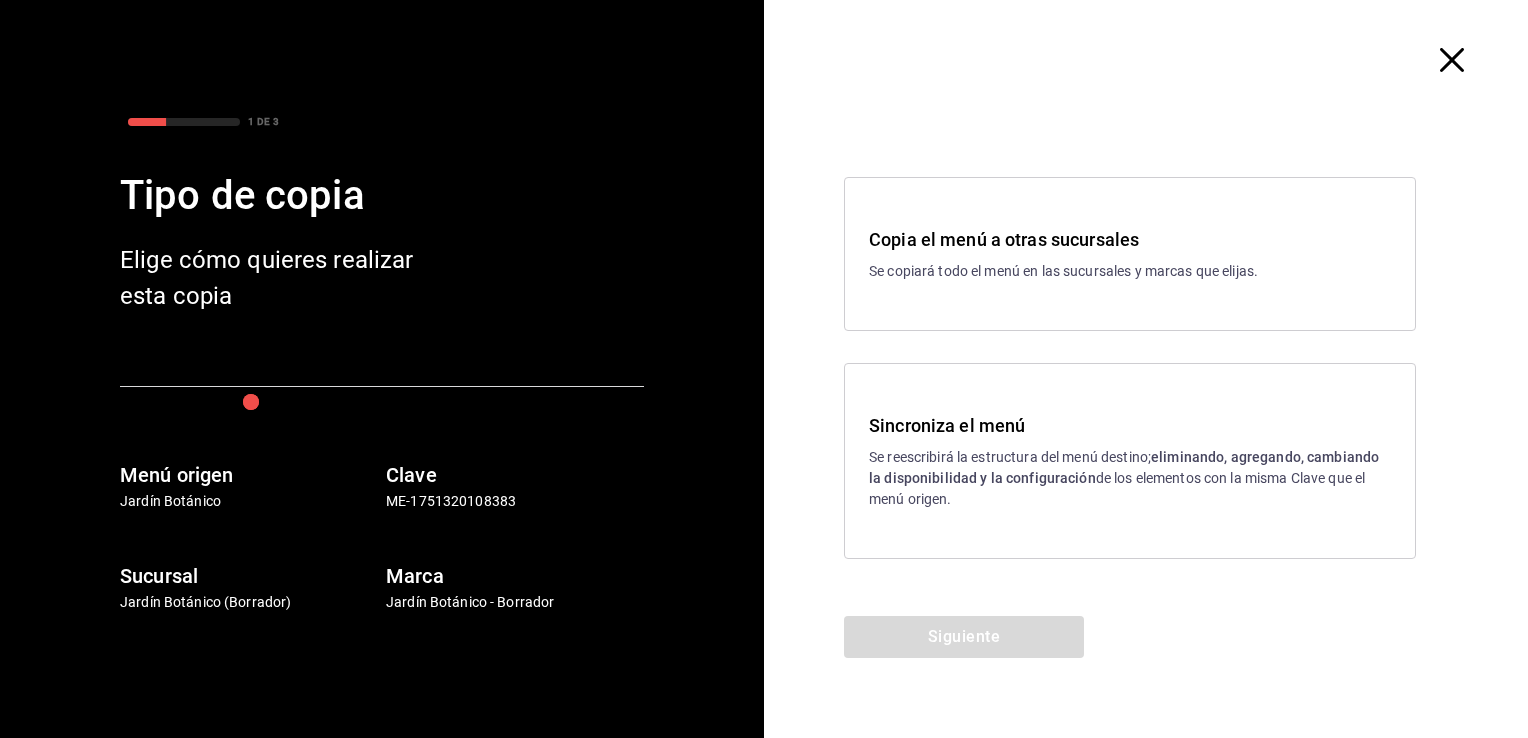 click on "Se reescribirá la estructura del menú destino;  eliminando, agregando, cambiando la disponibilidad y la configuración  de los elementos con la misma Clave que el menú origen." at bounding box center [1130, 478] 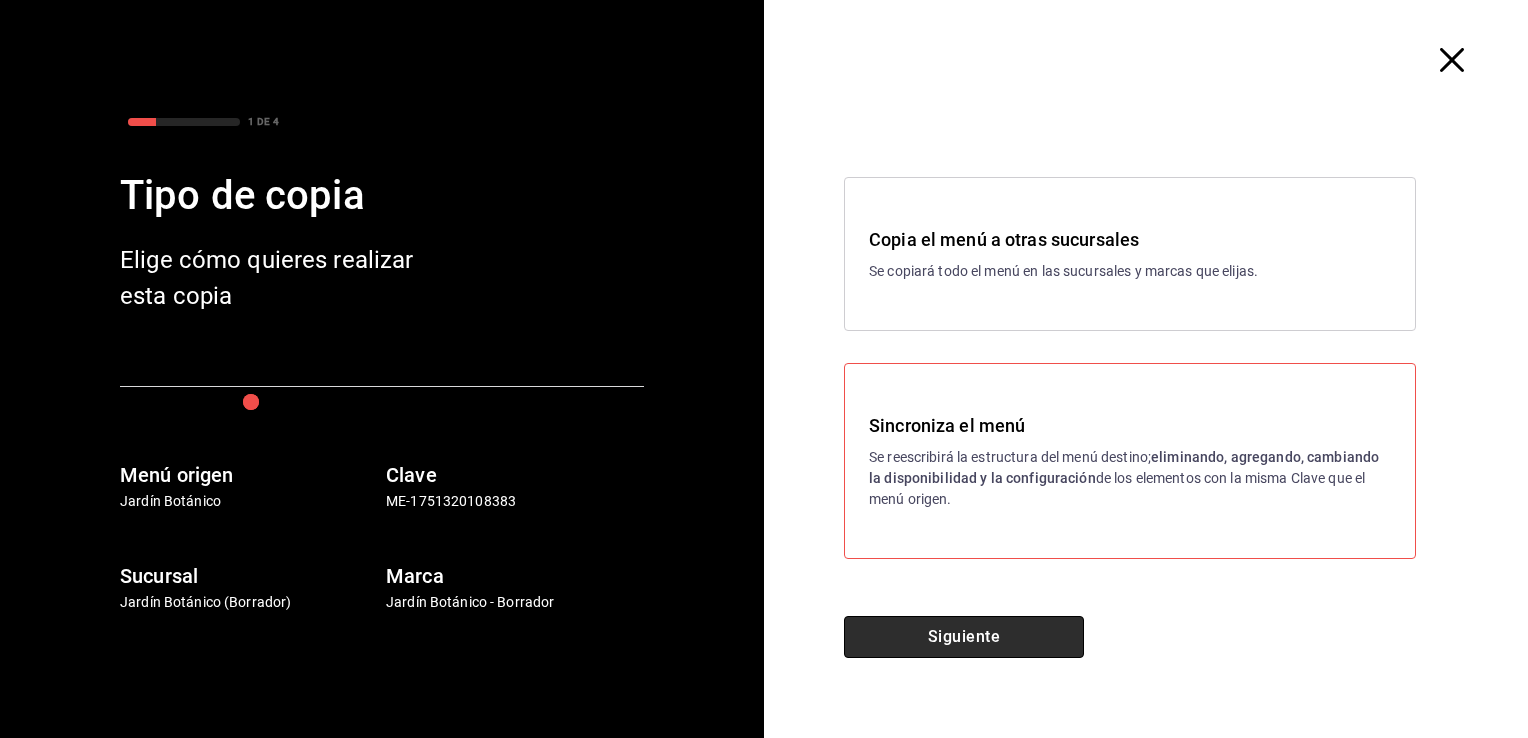 click on "Siguiente" at bounding box center [964, 637] 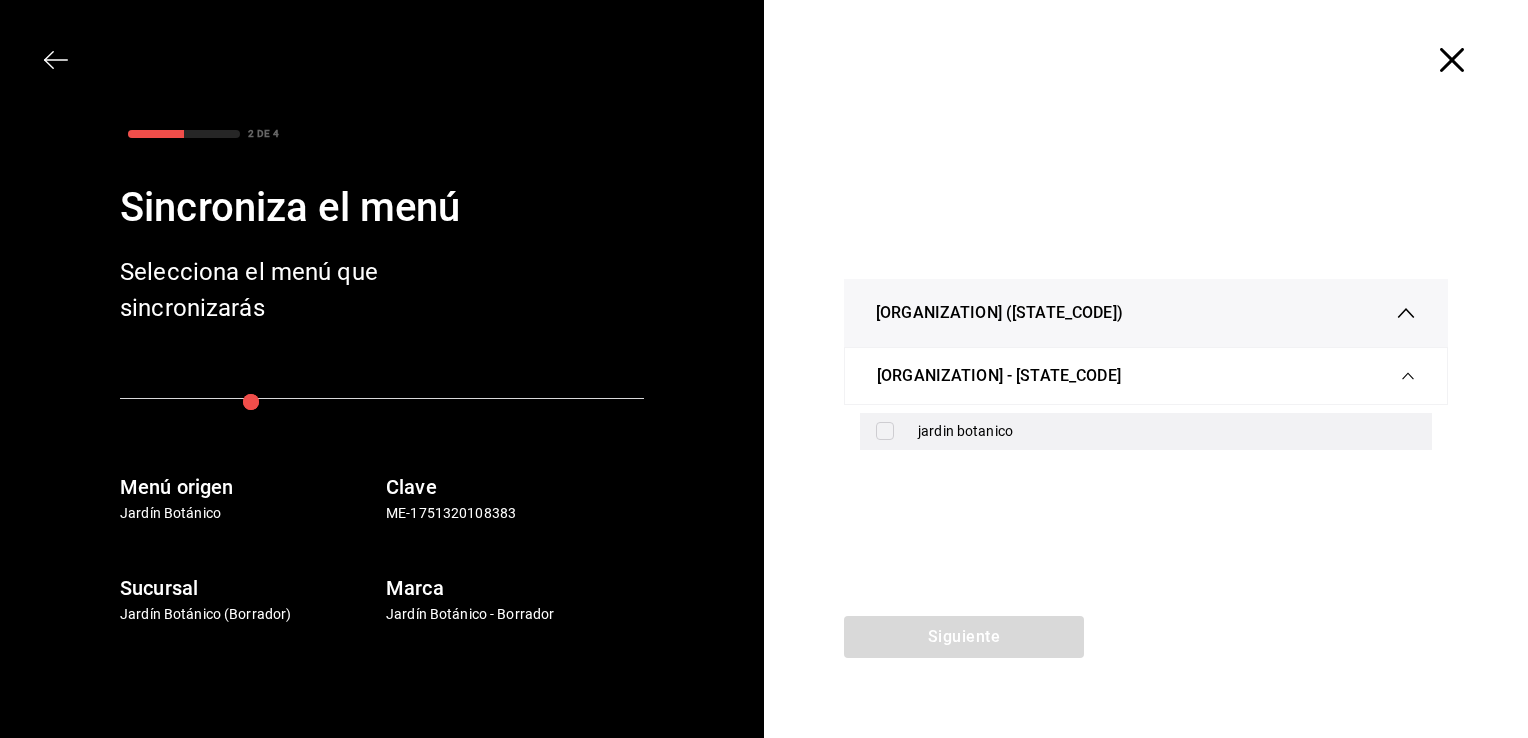 click at bounding box center [885, 431] 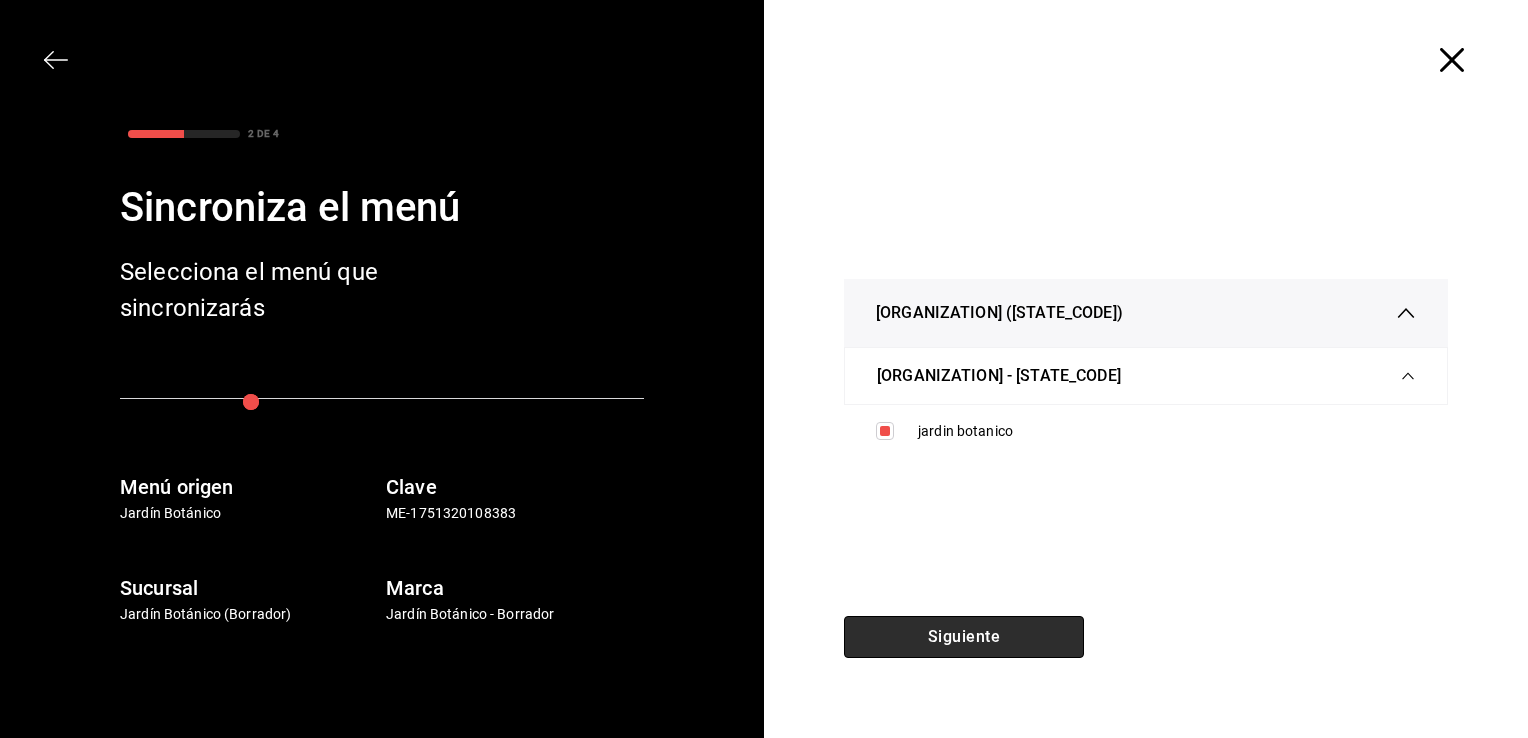 click on "Siguiente" at bounding box center [964, 637] 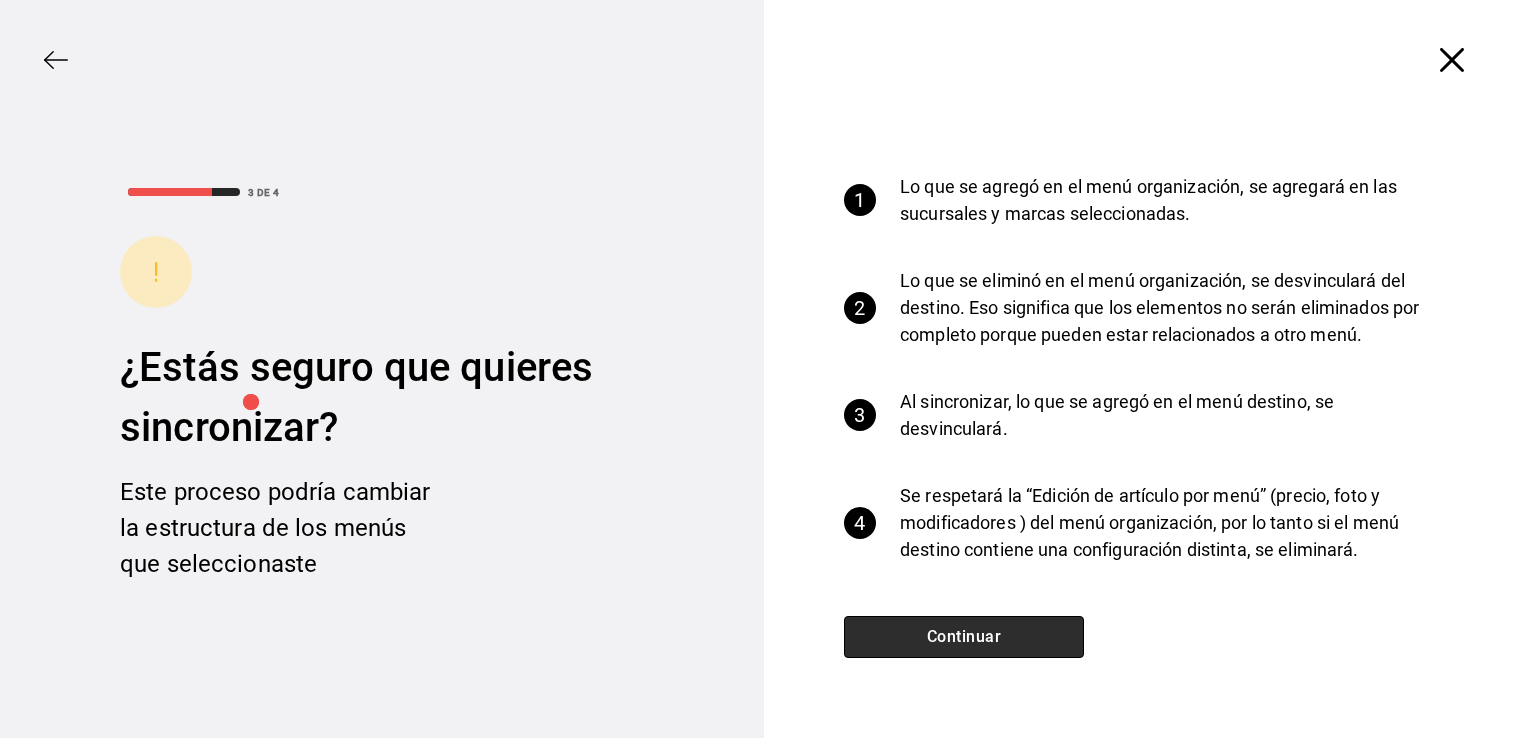 click on "Continuar" at bounding box center (964, 637) 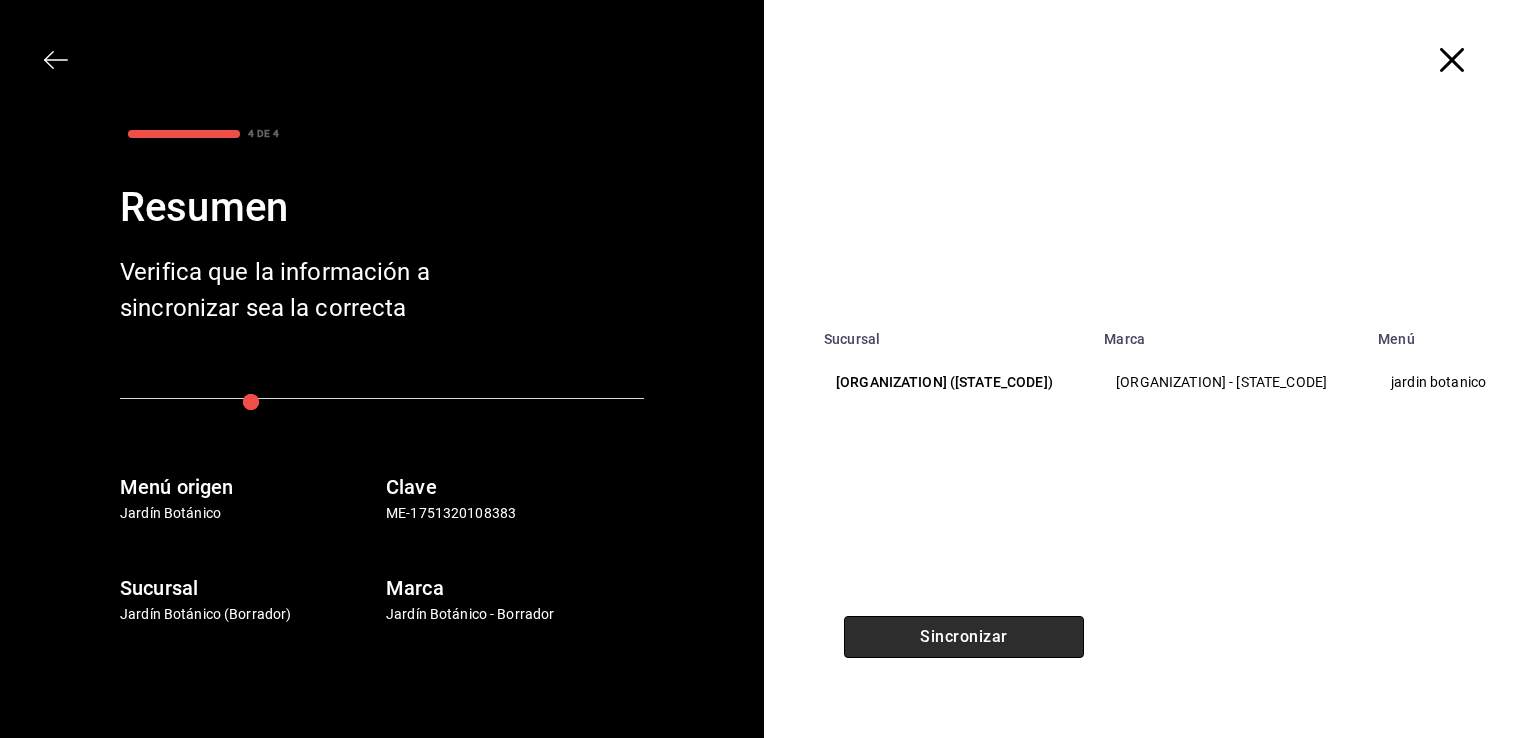 click on "Sincronizar" at bounding box center [964, 637] 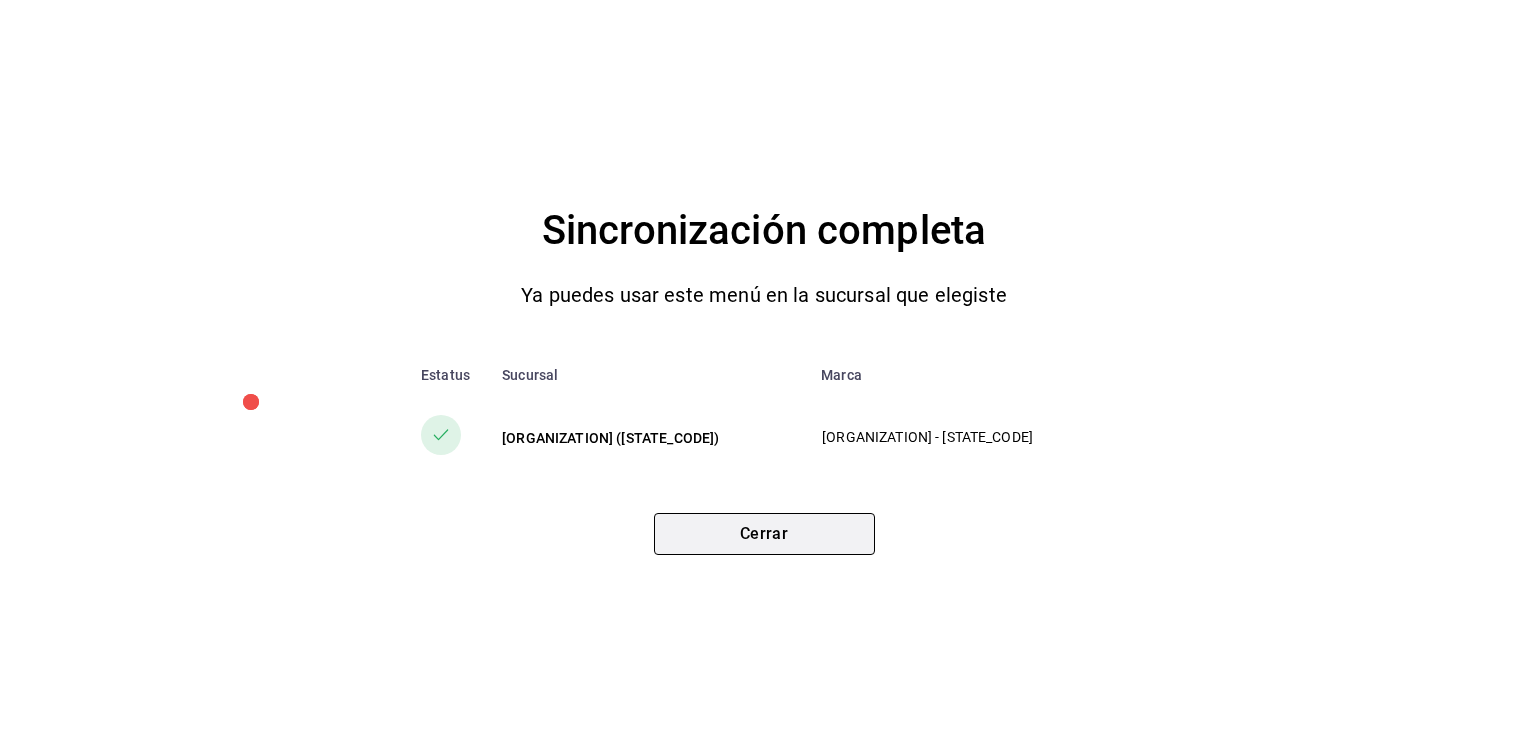 click on "Cerrar" at bounding box center [764, 534] 